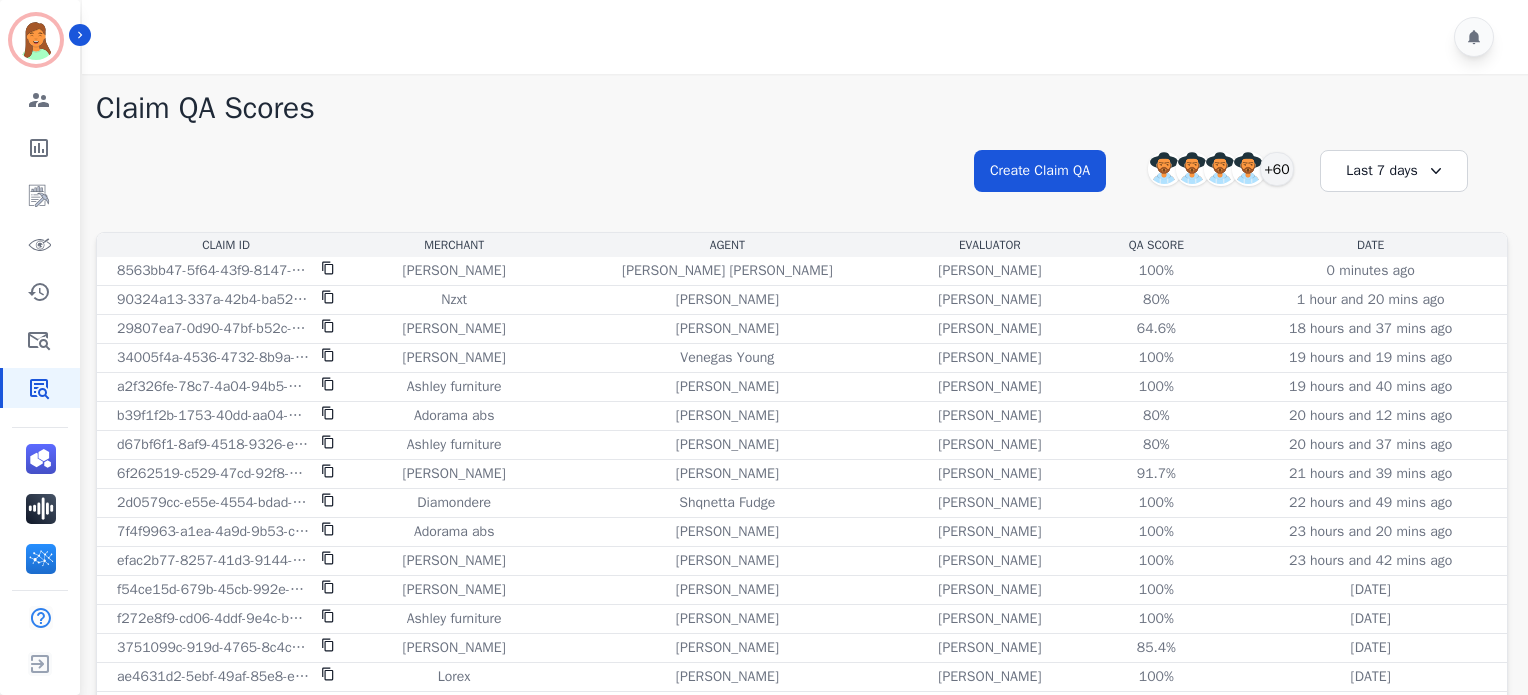 scroll, scrollTop: 0, scrollLeft: 0, axis: both 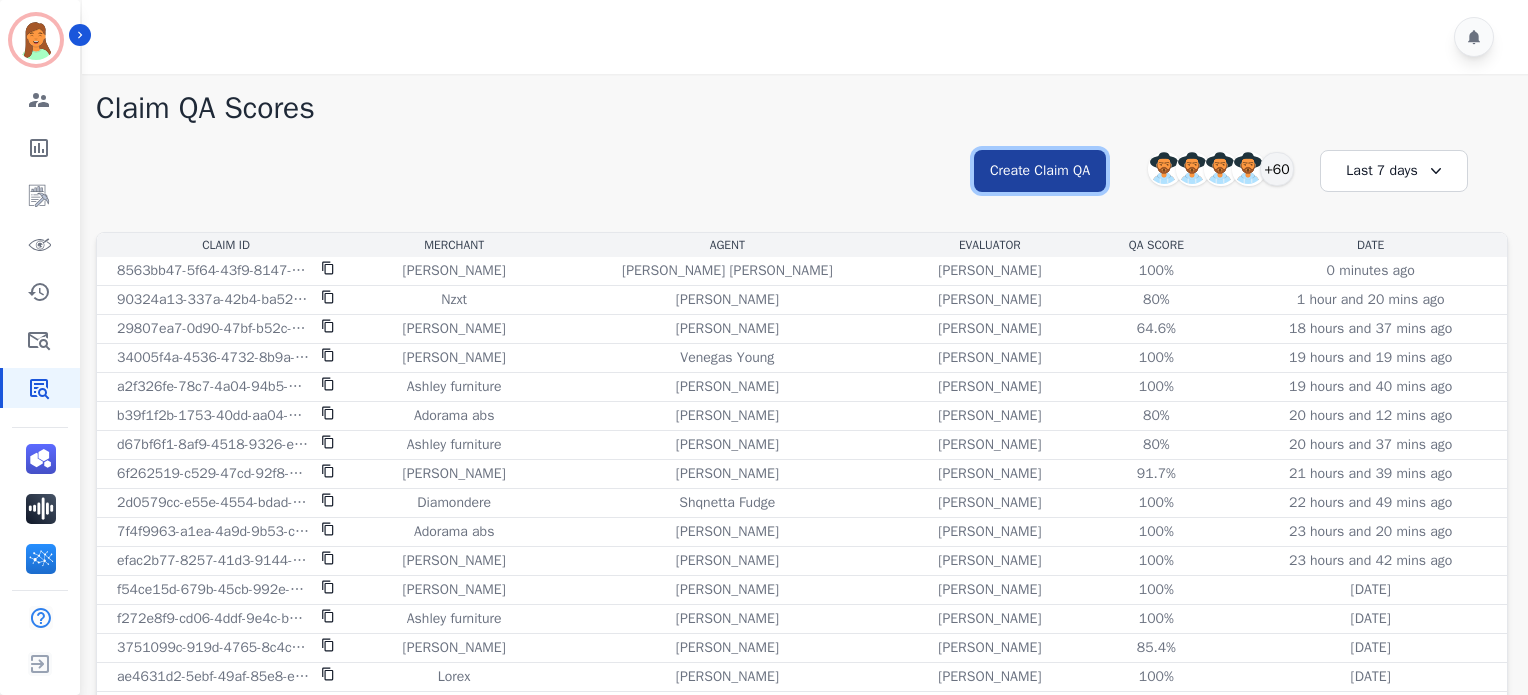 click on "Create Claim QA" at bounding box center [1040, 171] 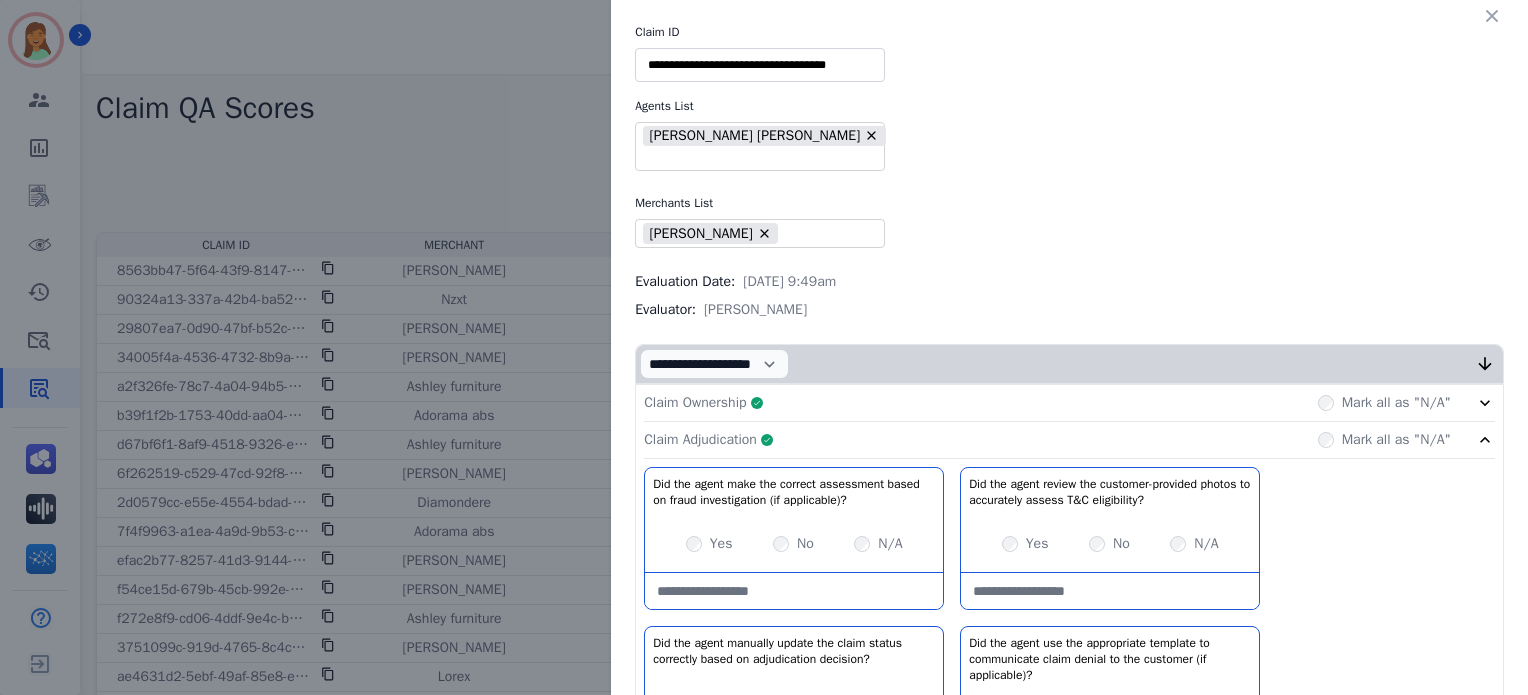 drag, startPoint x: 1484, startPoint y: 20, endPoint x: 1391, endPoint y: 68, distance: 104.65658 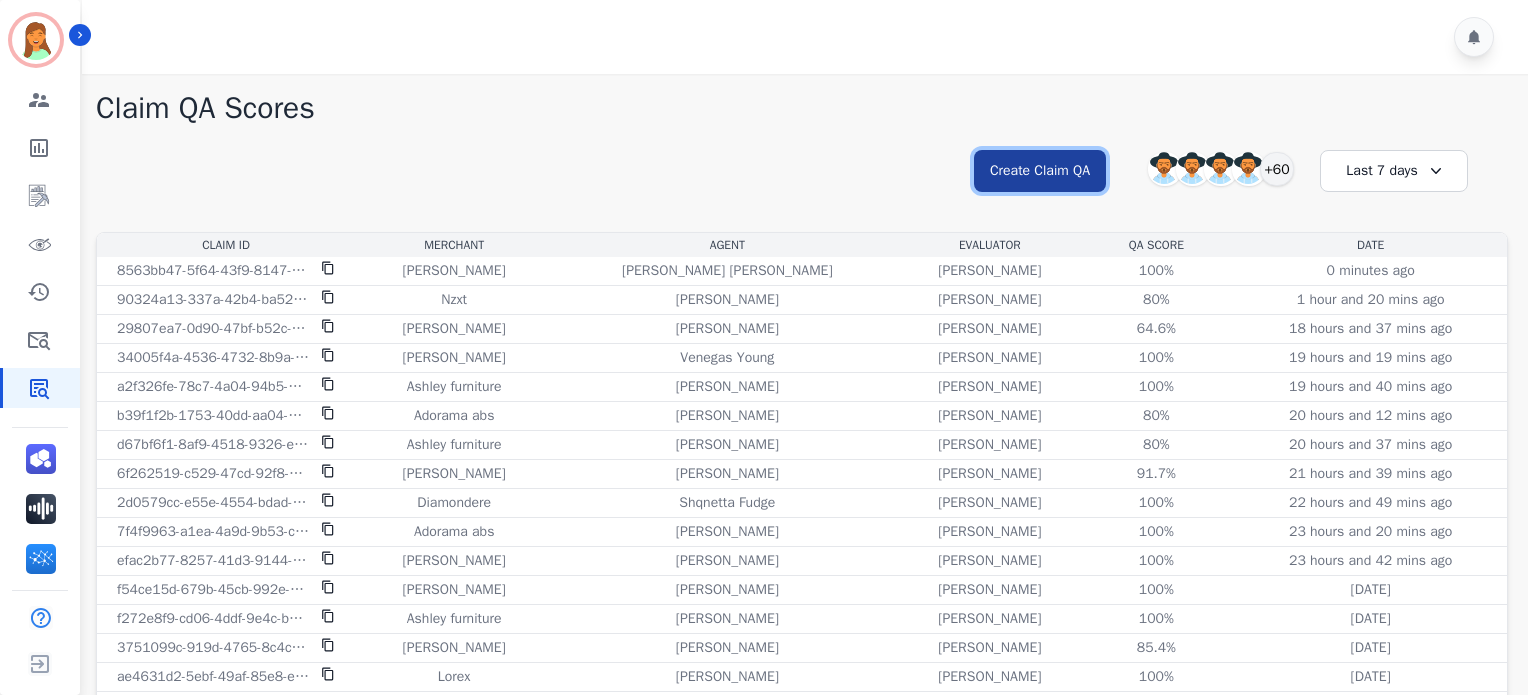 click on "Create Claim QA" at bounding box center (1040, 171) 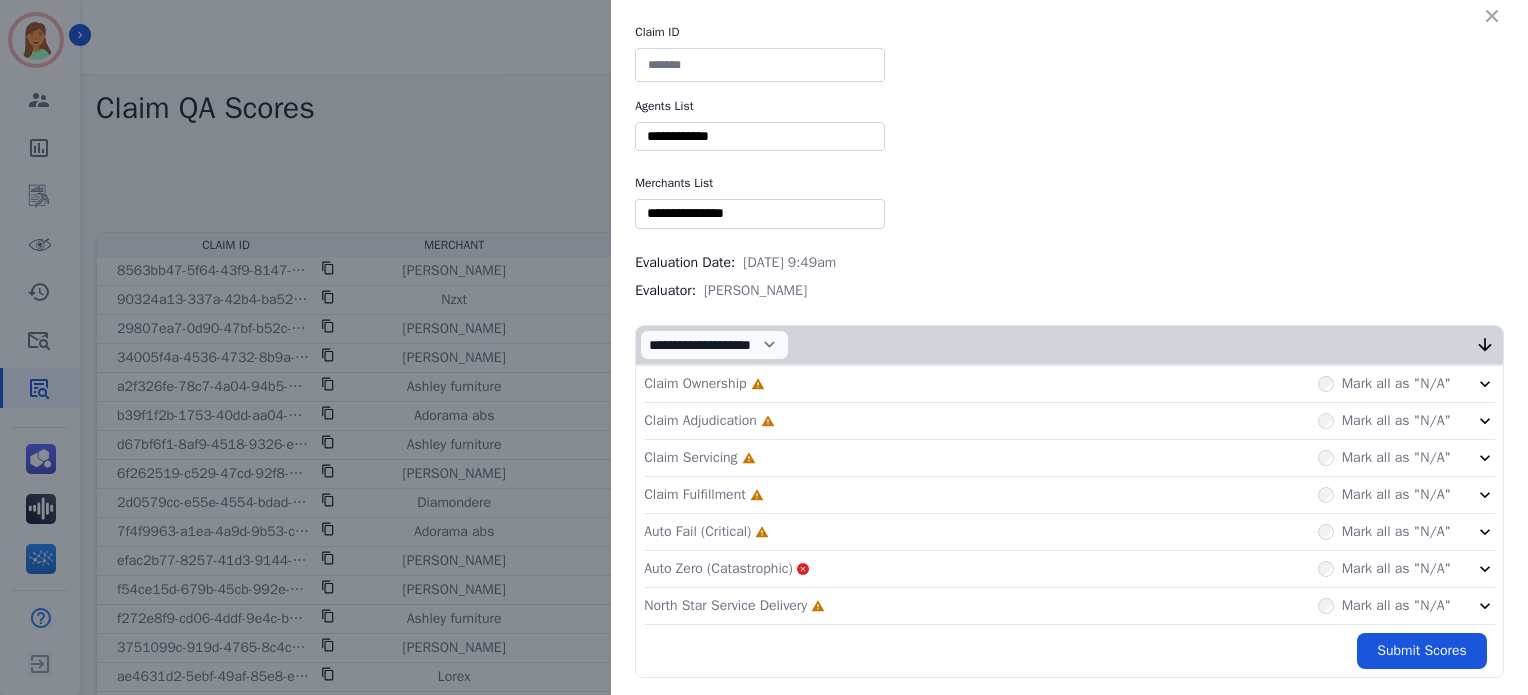 click on "**********" at bounding box center [1069, 351] 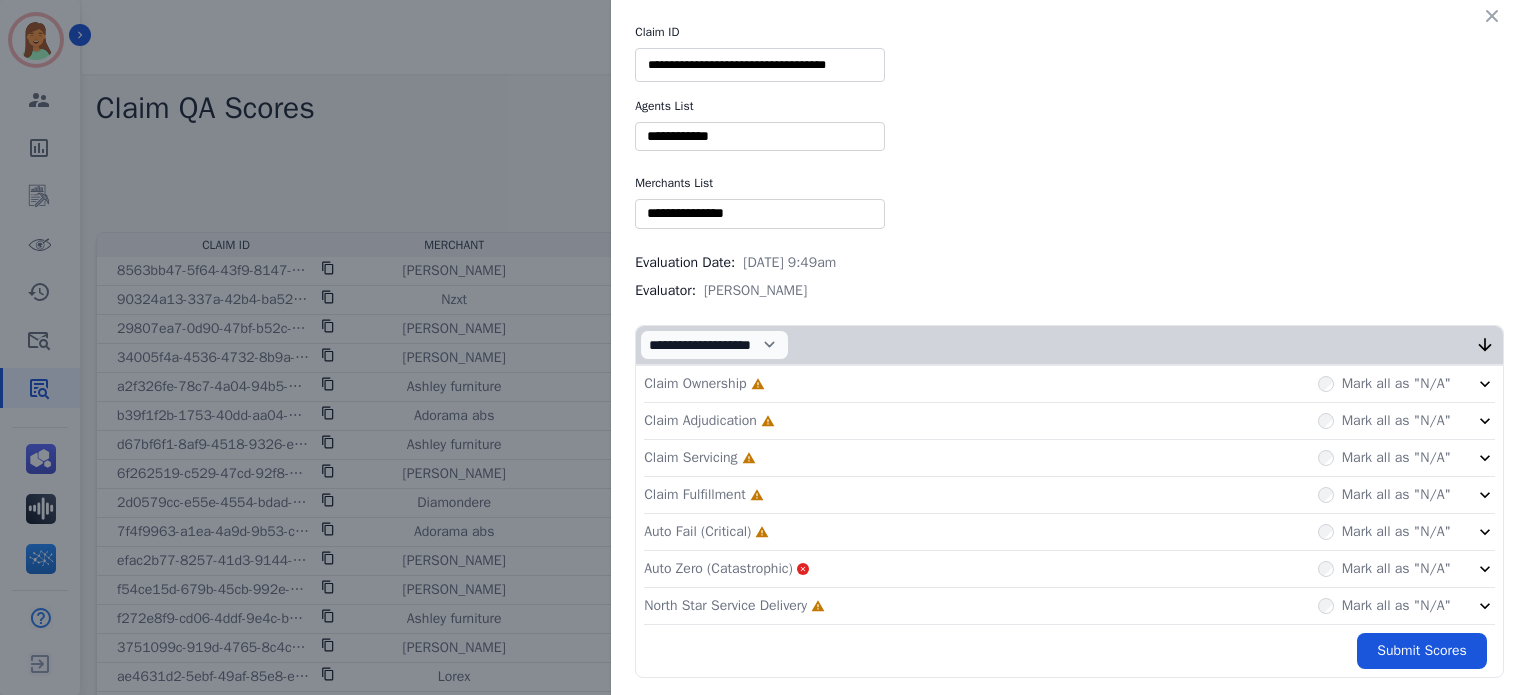 type on "**********" 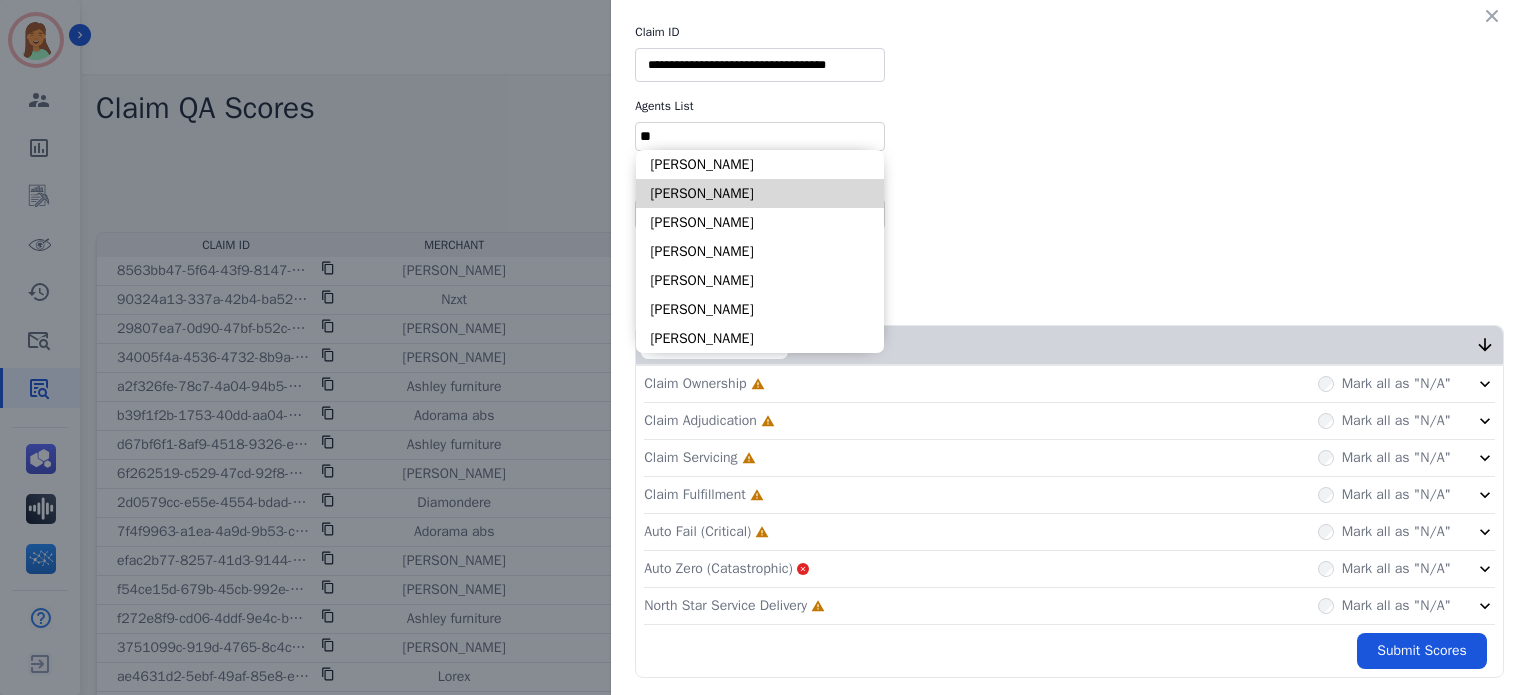 type on "**" 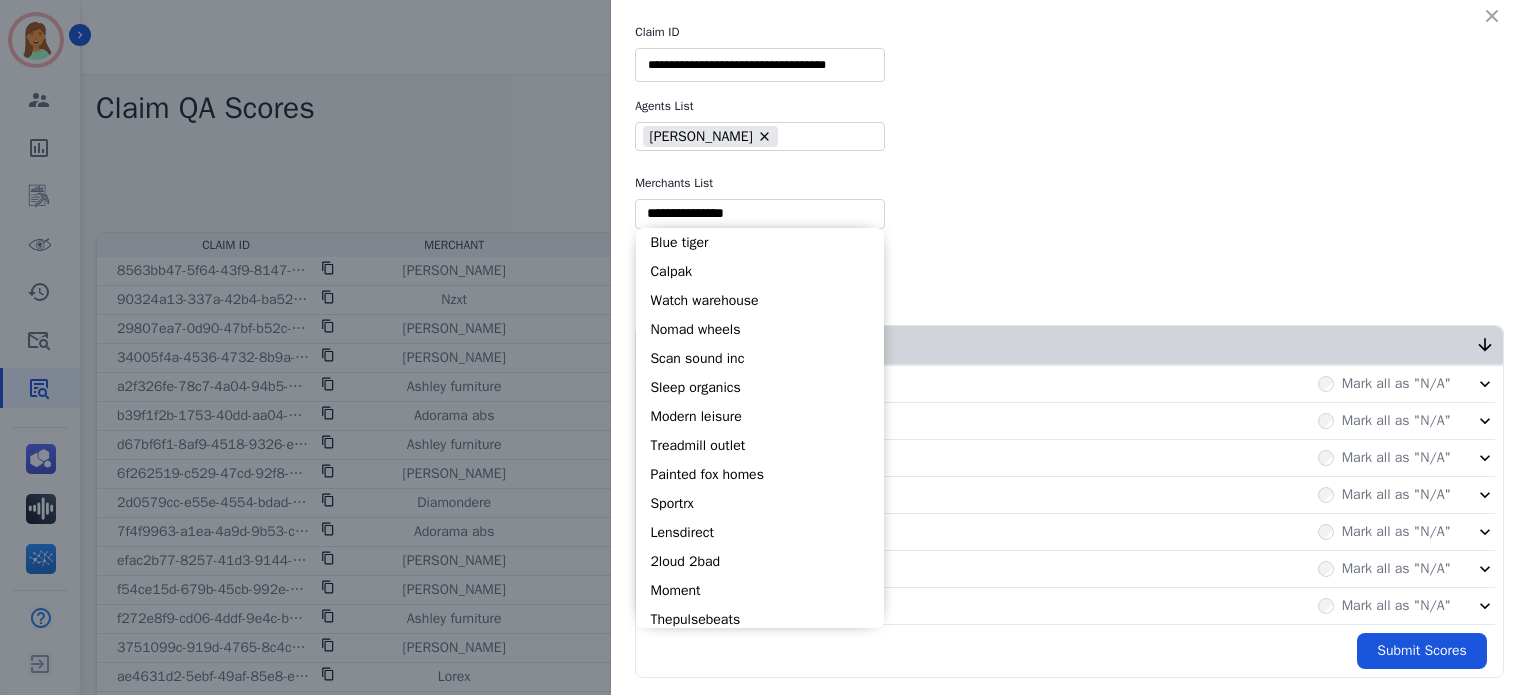 click at bounding box center [760, 213] 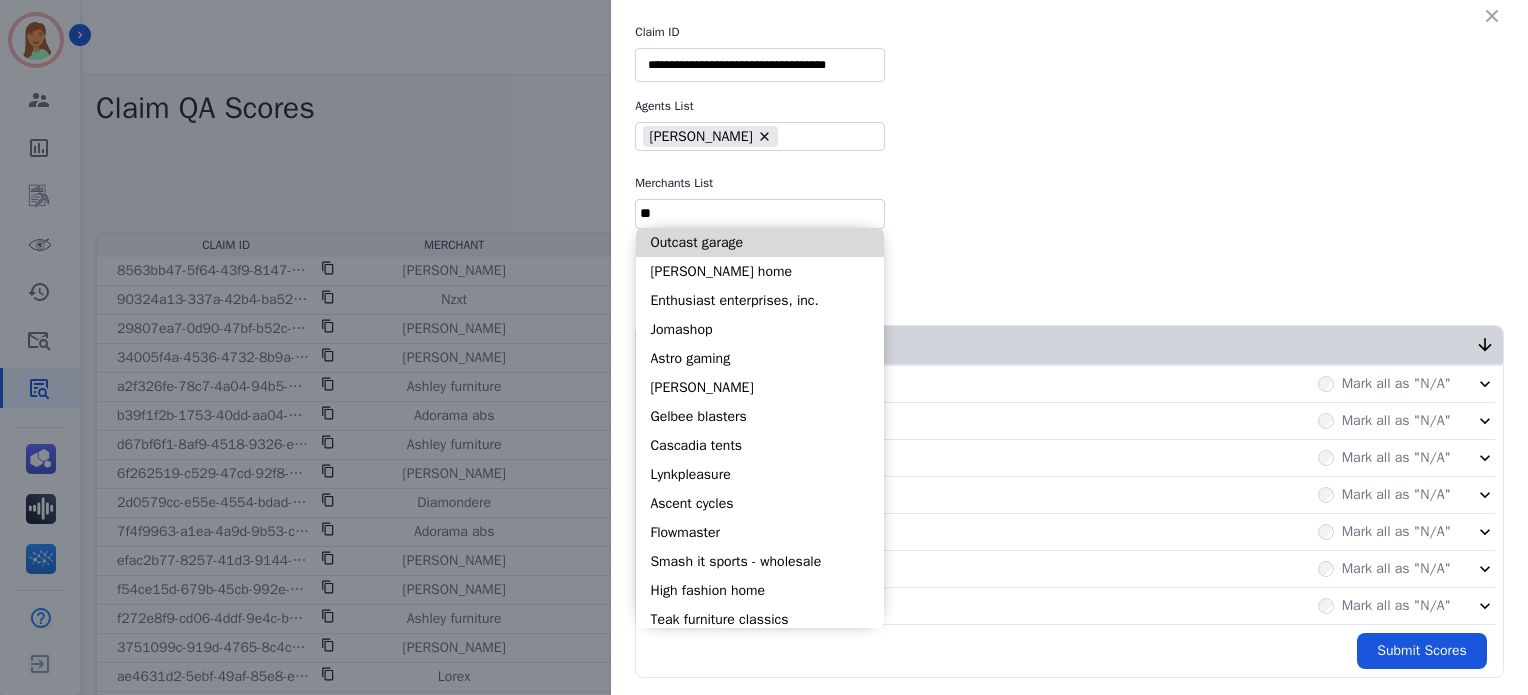 type on "*" 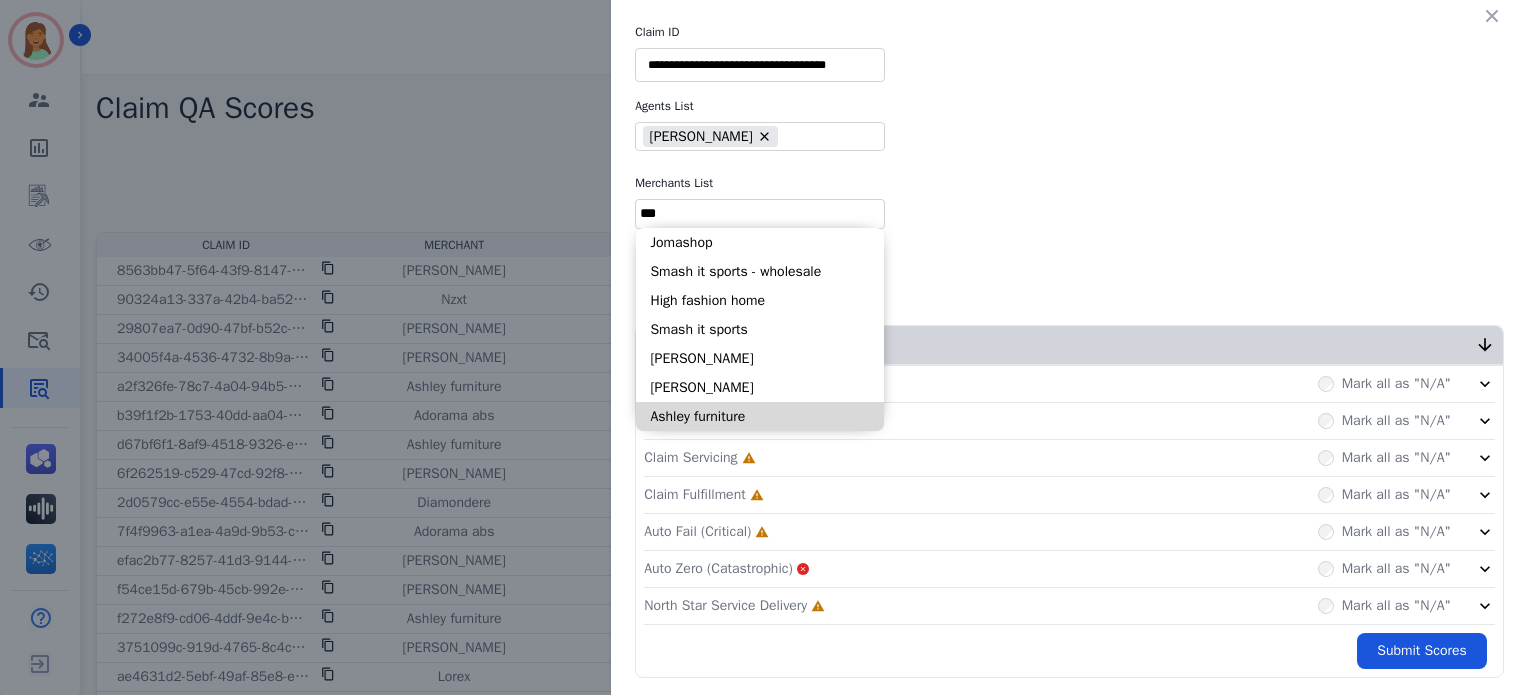 type on "***" 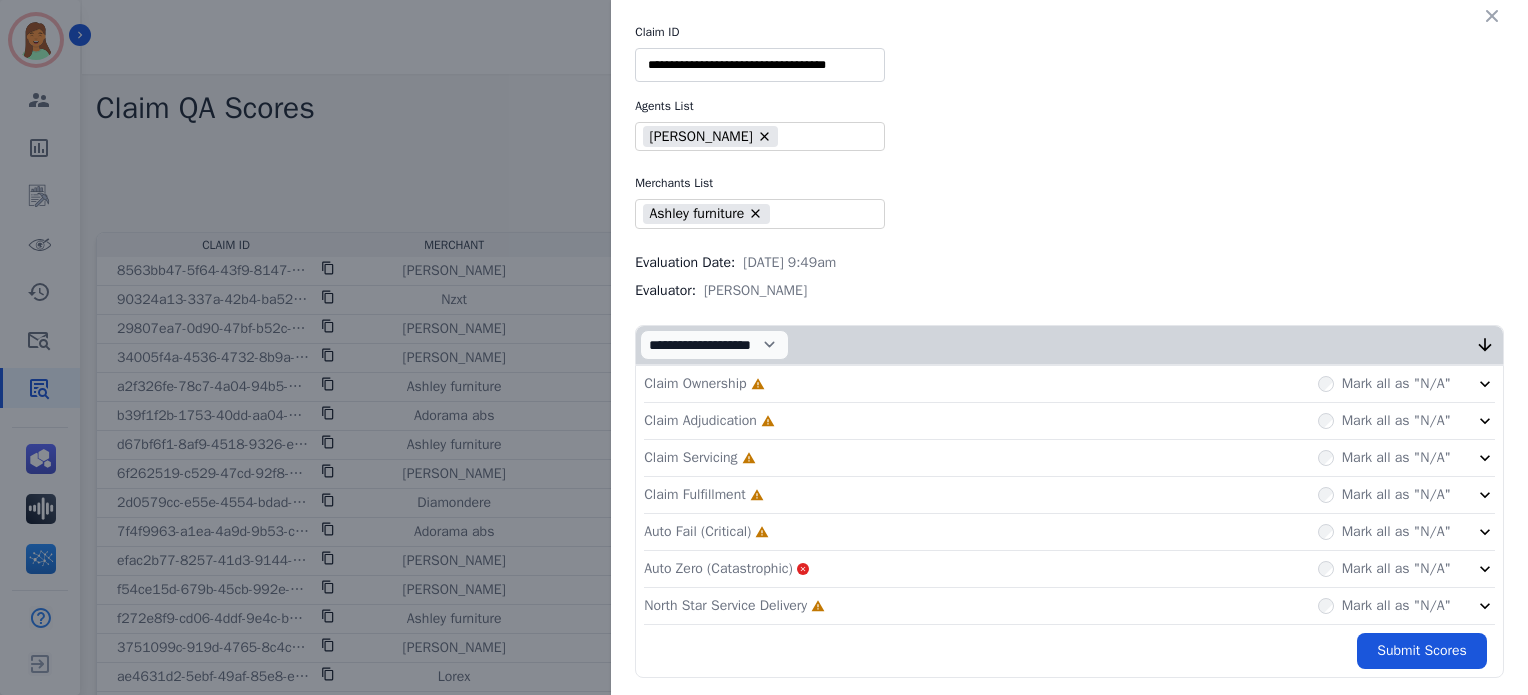 click on "North Star Service Delivery     Incomplete         Mark all as "N/A"" 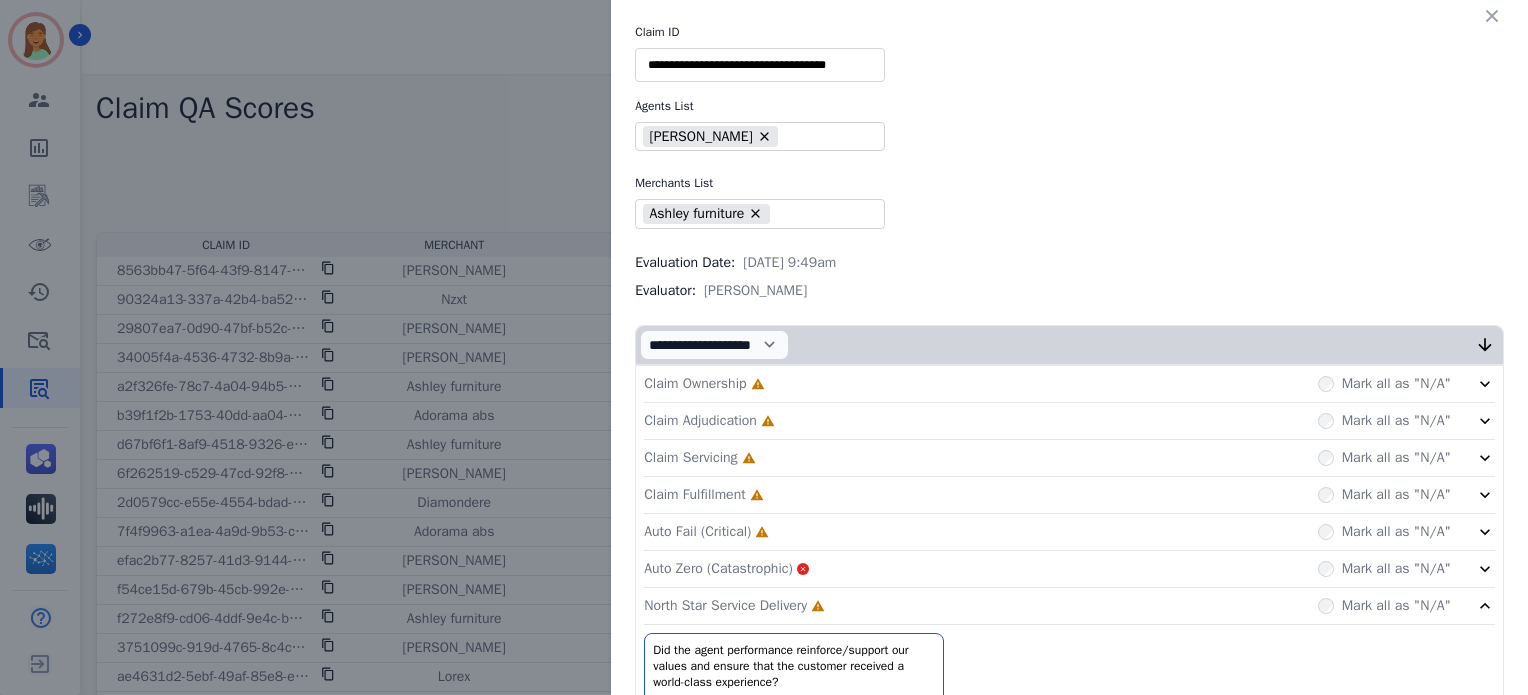 click on "Auto Fail (Critical)     Incomplete         Mark all as "N/A"" 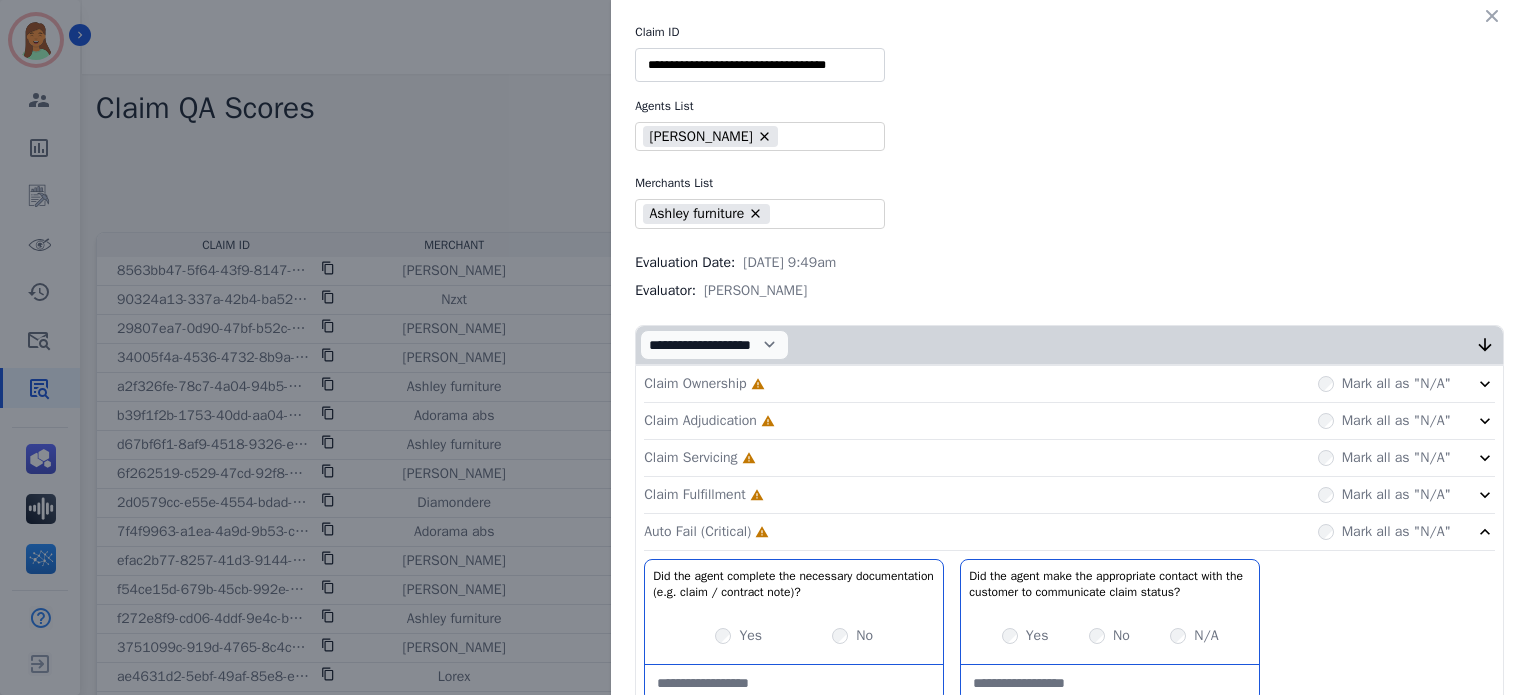 click on "Claim Fulfillment     Incomplete         Mark all as "N/A"" 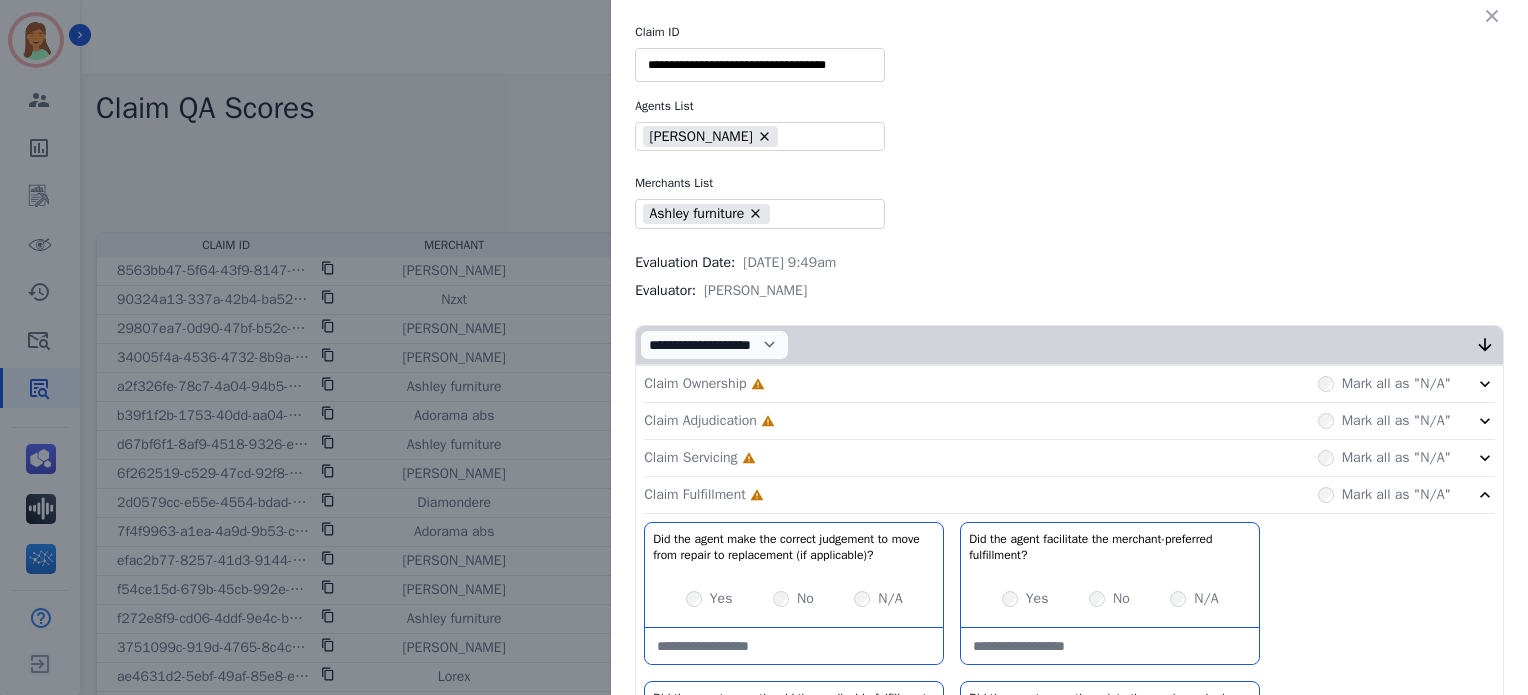 click on "Claim Servicing     Incomplete         Mark all as "N/A"" 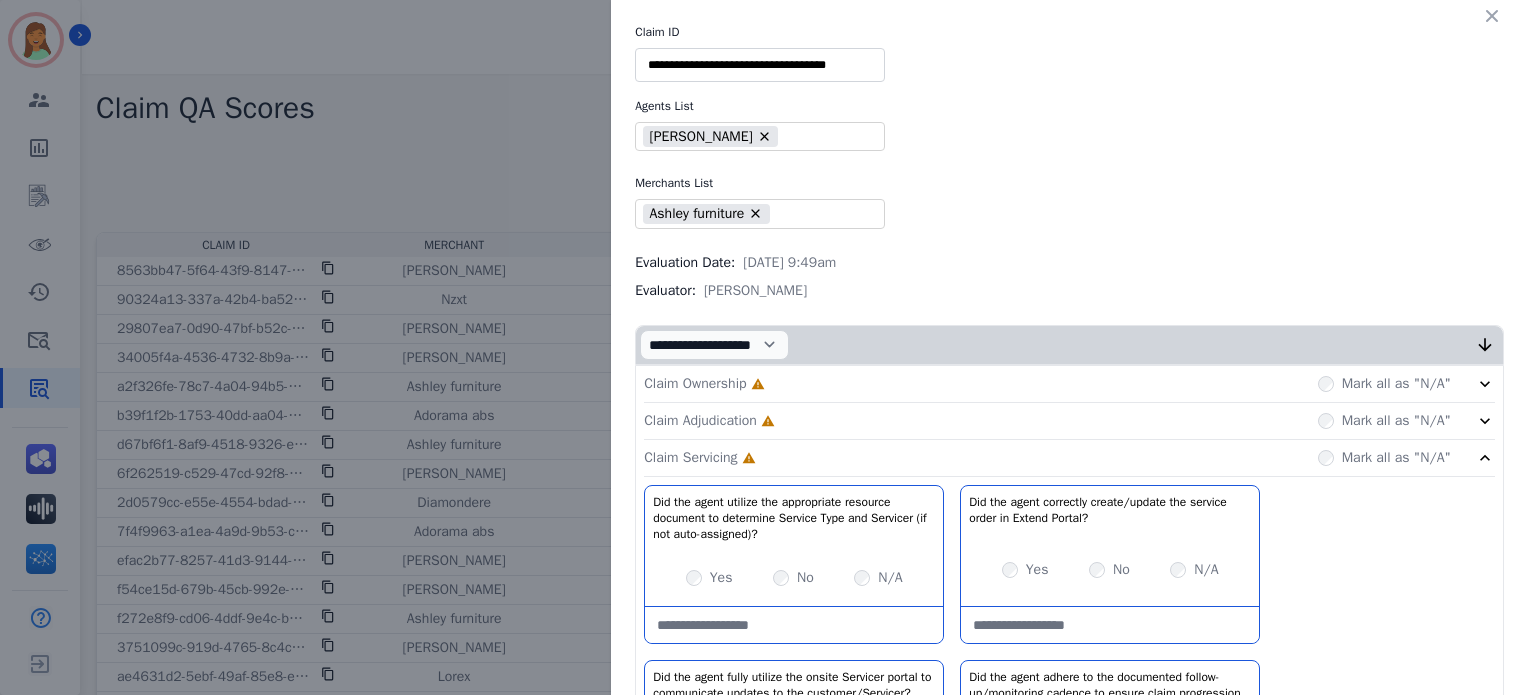 click on "Claim Adjudication     Incomplete         Mark all as "N/A"" 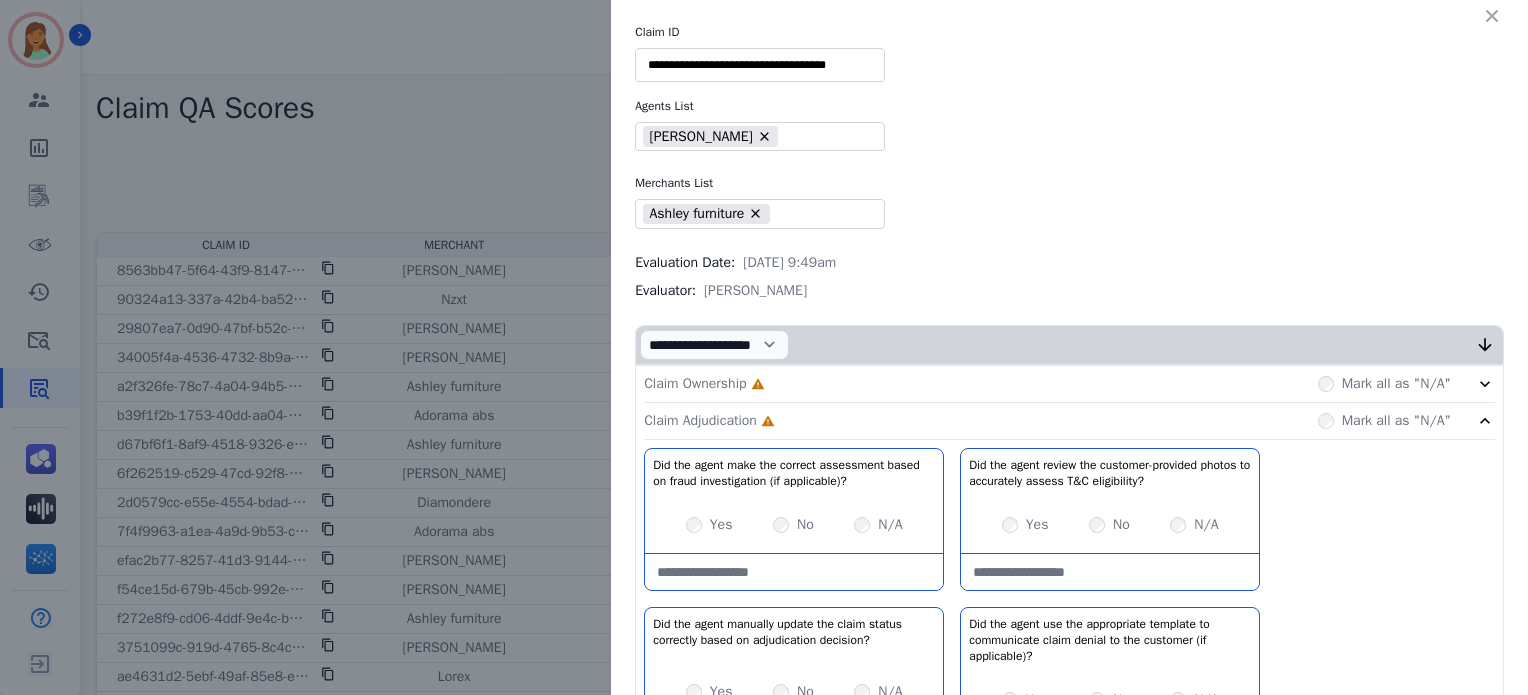 click on "Claim Ownership     Incomplete         Mark all as "N/A"" at bounding box center [1069, 384] 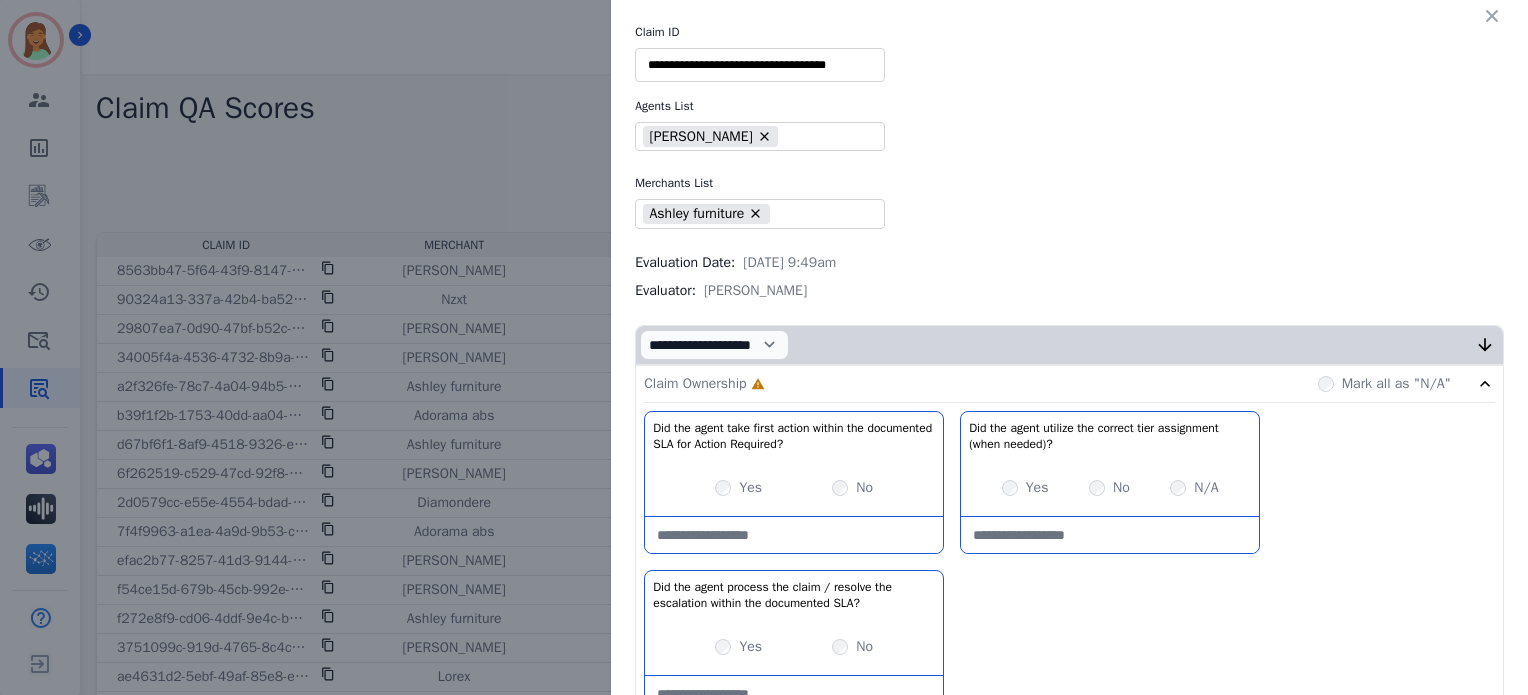 click at bounding box center (794, 694) 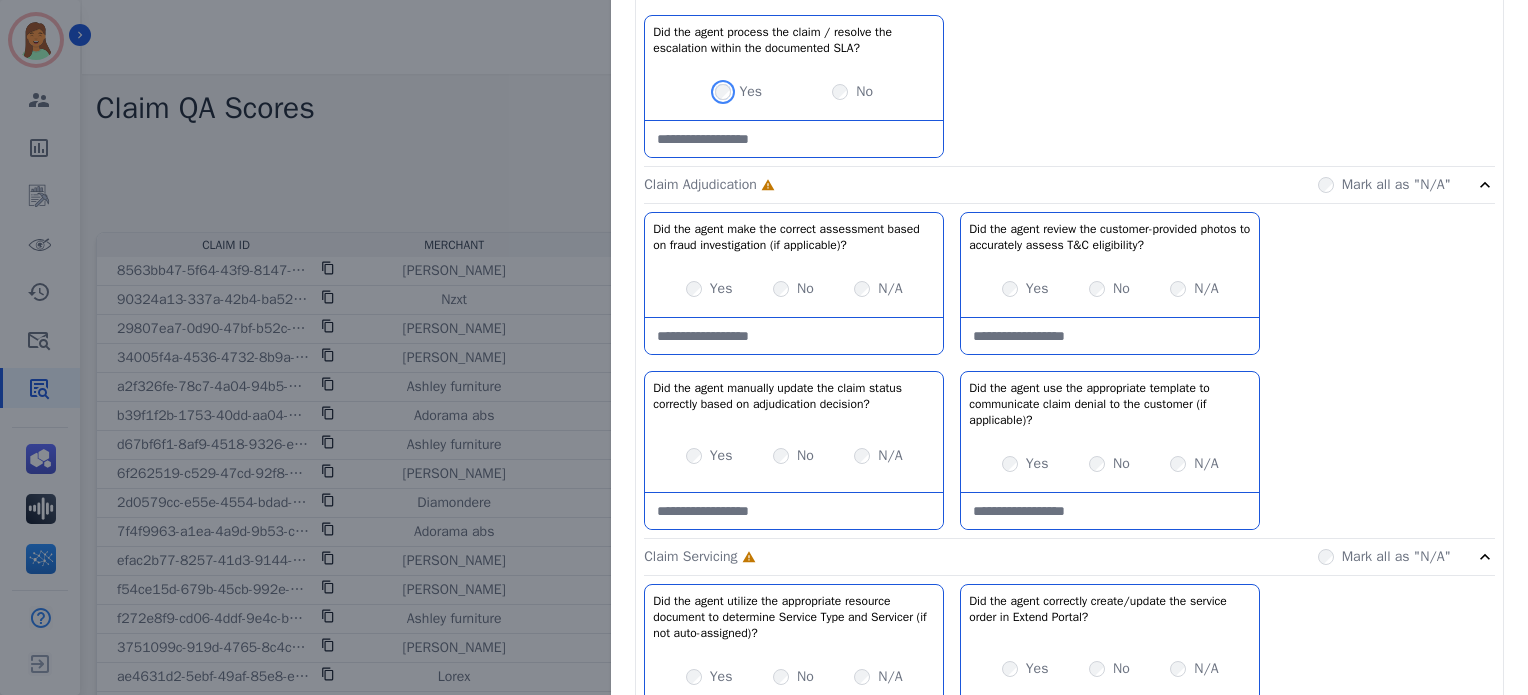 scroll, scrollTop: 560, scrollLeft: 0, axis: vertical 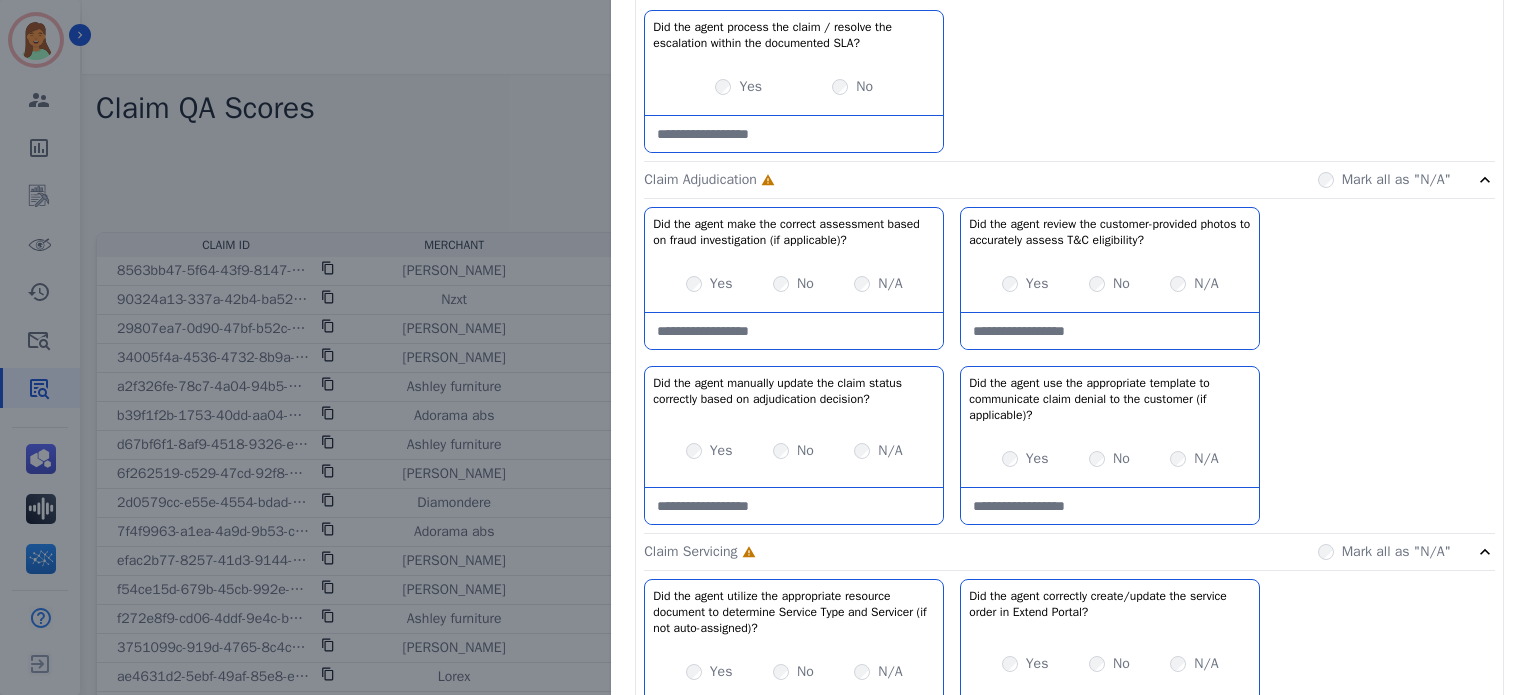 click on "Yes" at bounding box center (1037, 284) 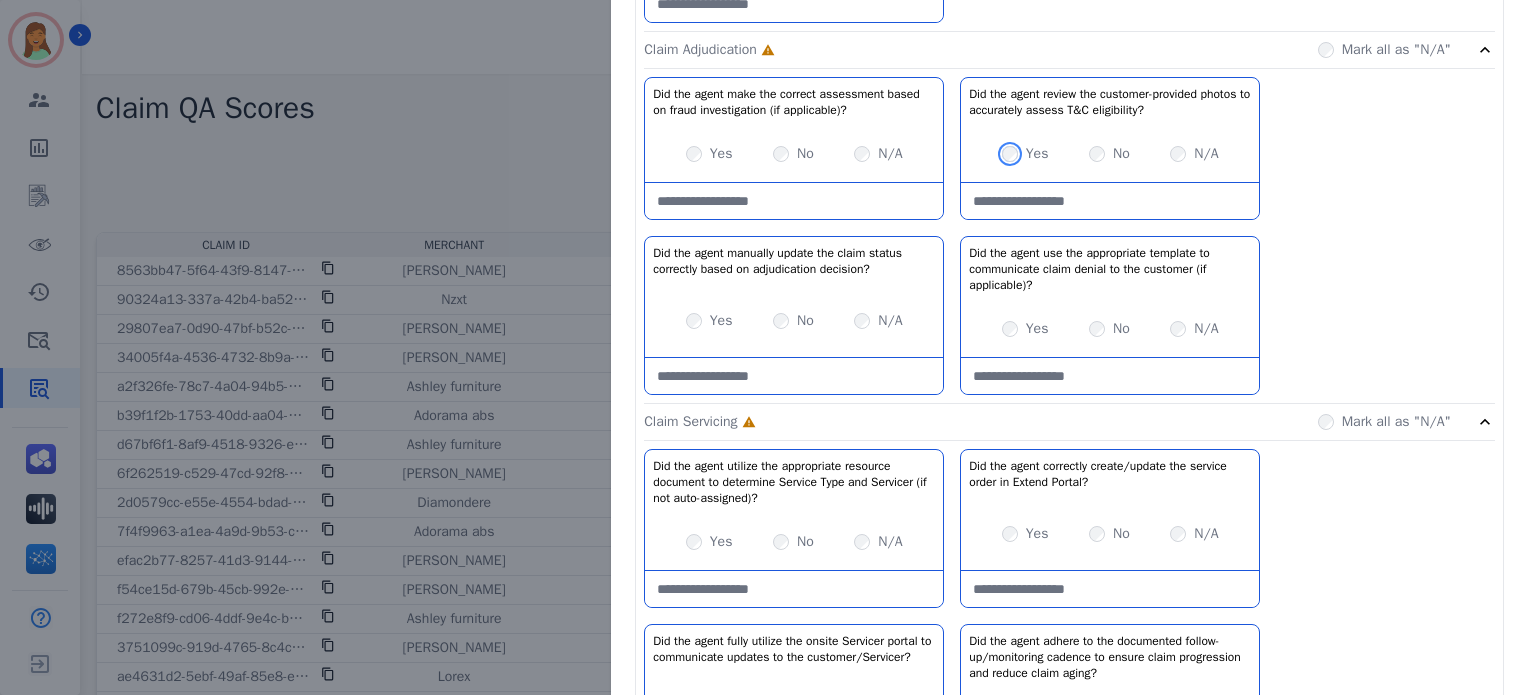 scroll, scrollTop: 692, scrollLeft: 0, axis: vertical 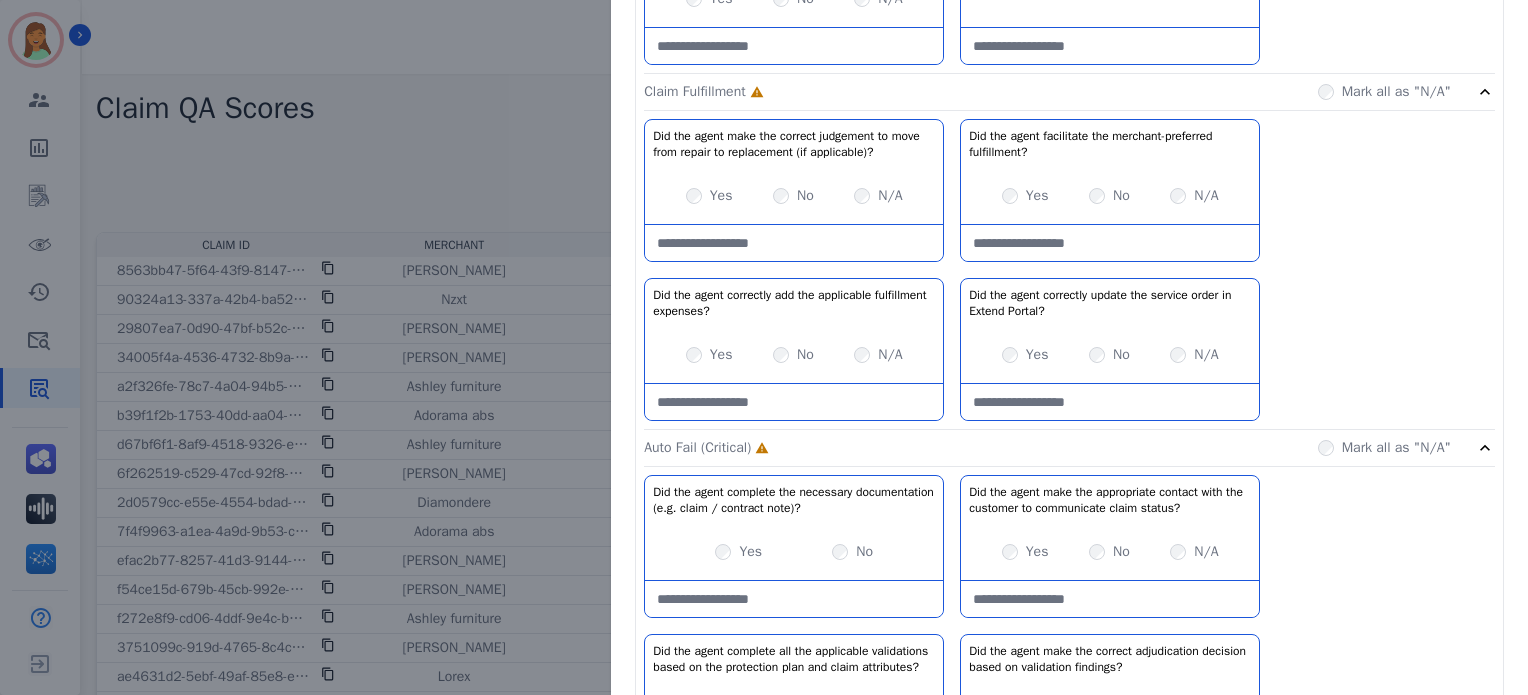 click on "N/A" at bounding box center [878, 355] 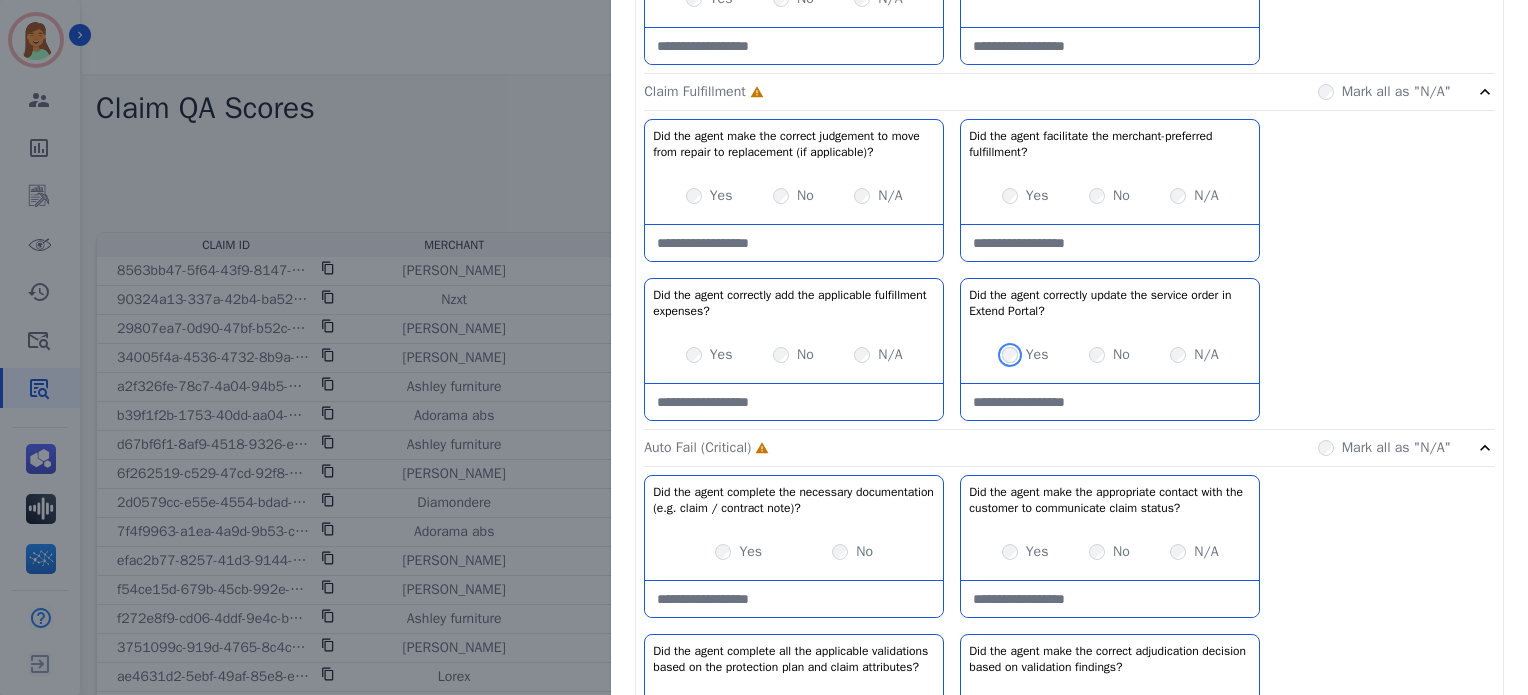 scroll, scrollTop: 20, scrollLeft: 0, axis: vertical 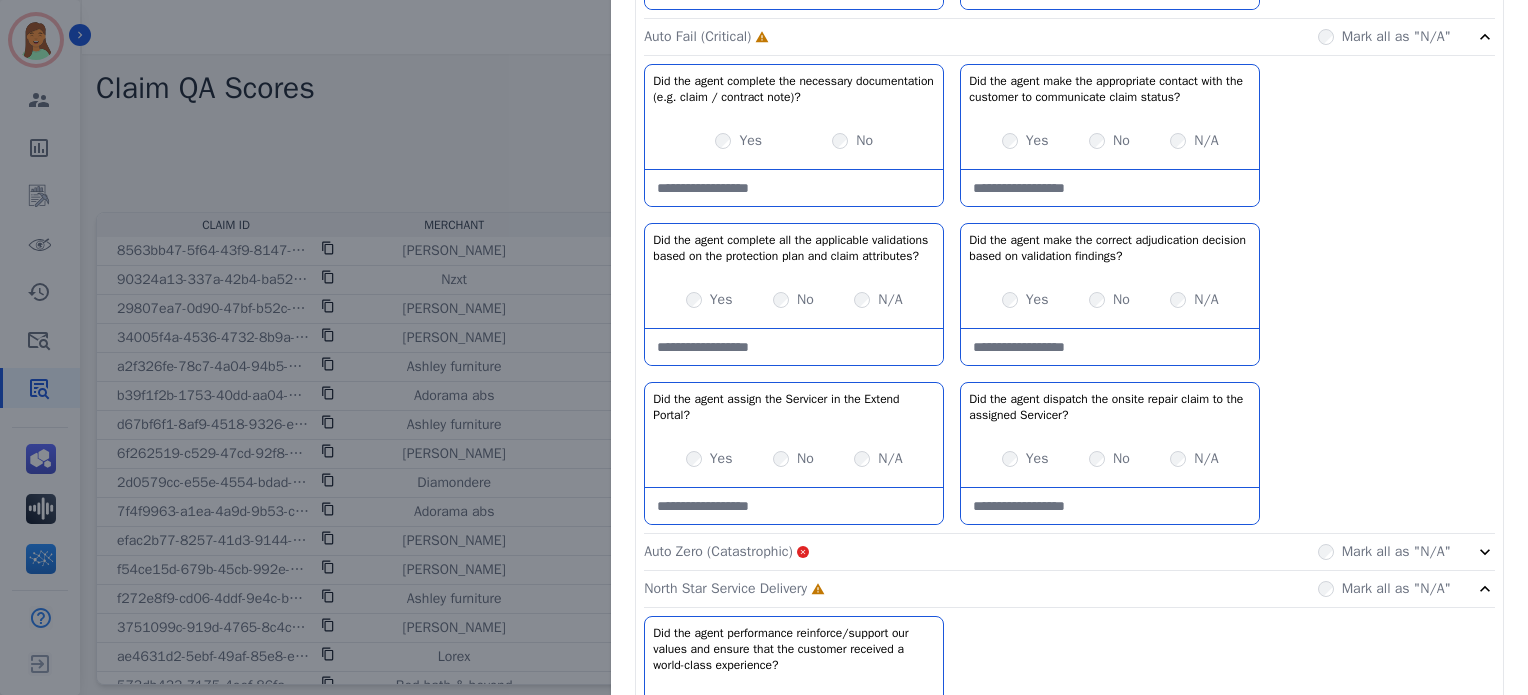 click on "Yes     No" at bounding box center [794, 141] 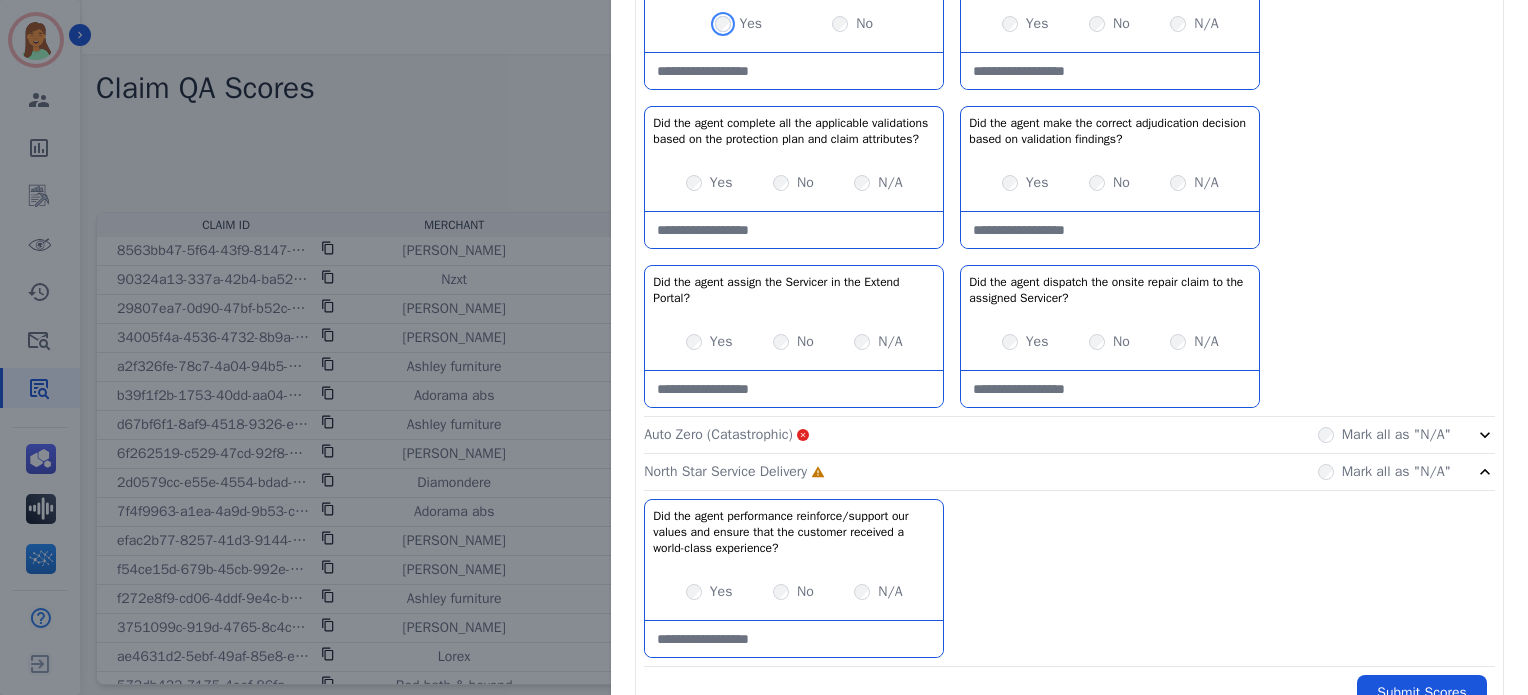 scroll, scrollTop: 2112, scrollLeft: 0, axis: vertical 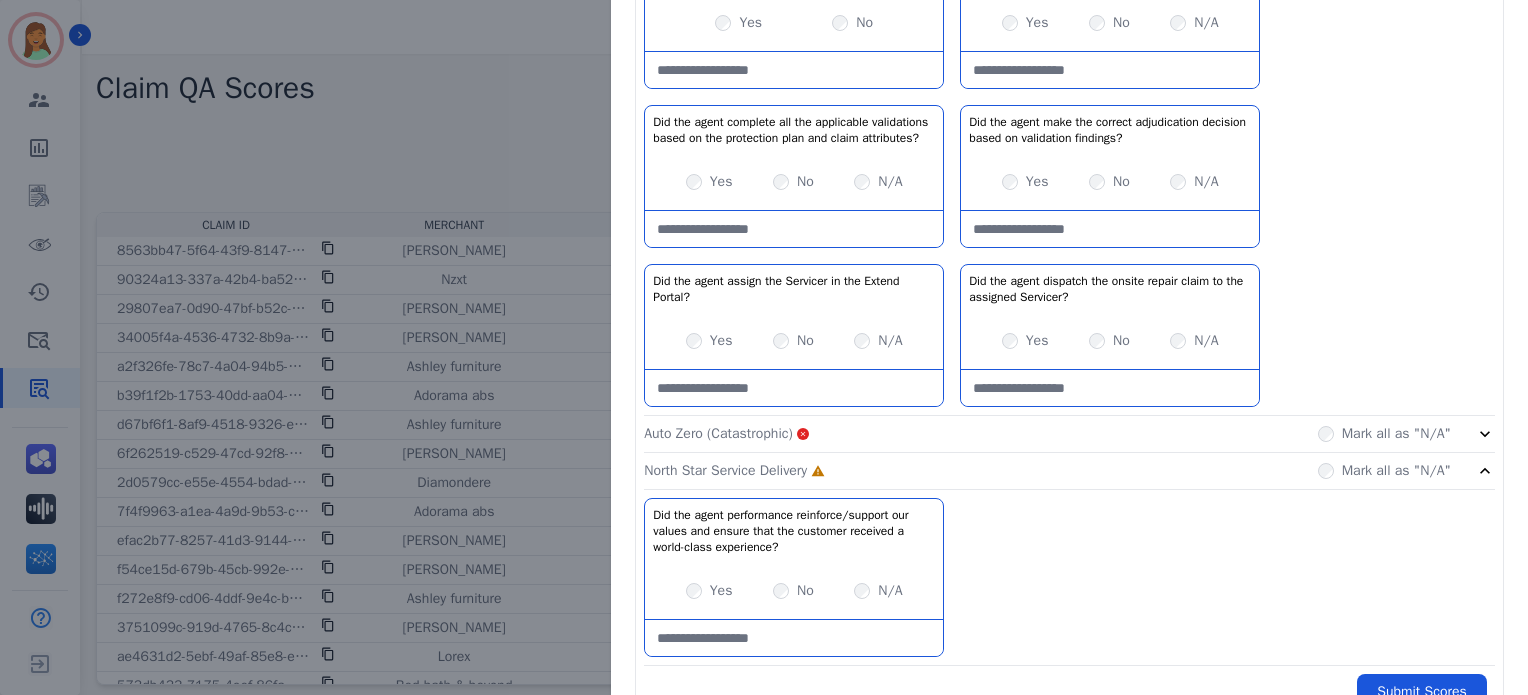 click on "Yes" at bounding box center [709, 182] 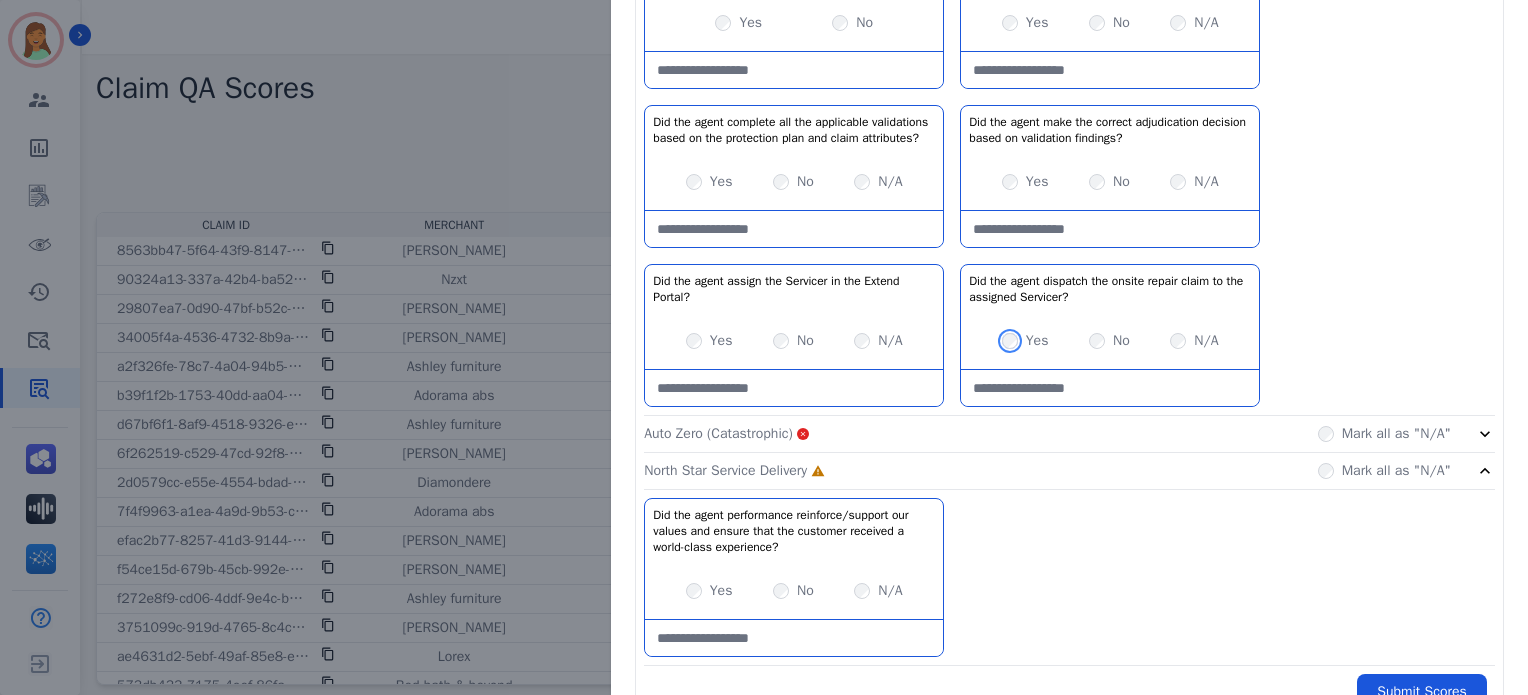 scroll, scrollTop: 2166, scrollLeft: 0, axis: vertical 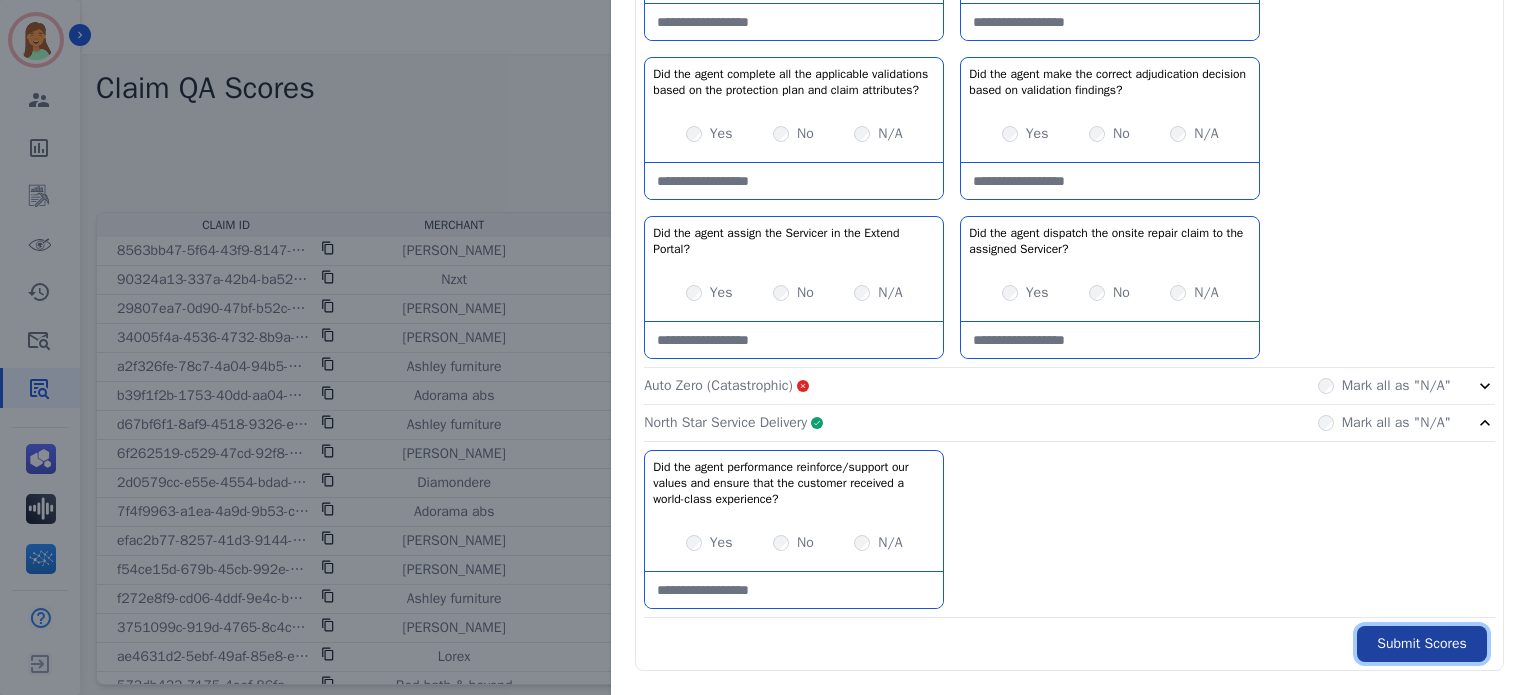 click on "Submit Scores" at bounding box center [1422, 644] 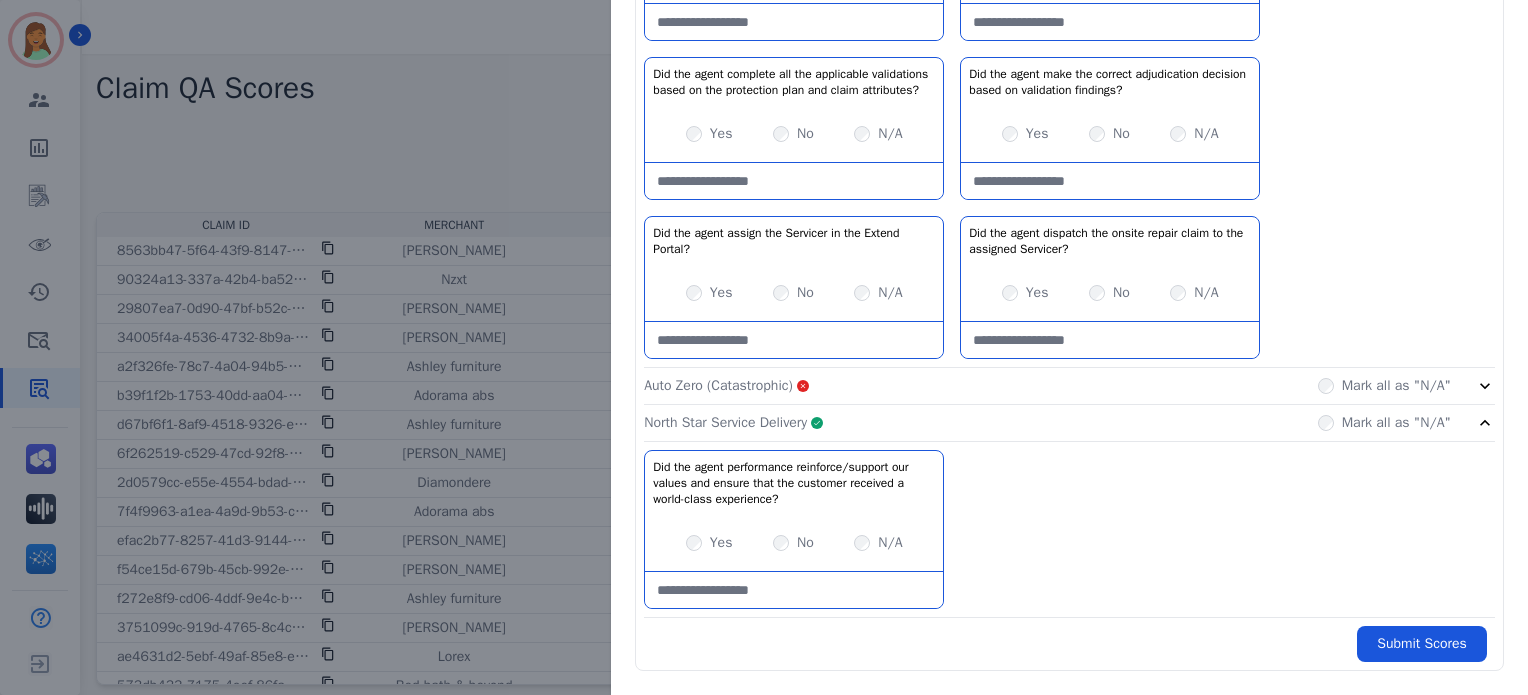 click on "North Star Service Delivery     Complete         Mark all as "N/A"" 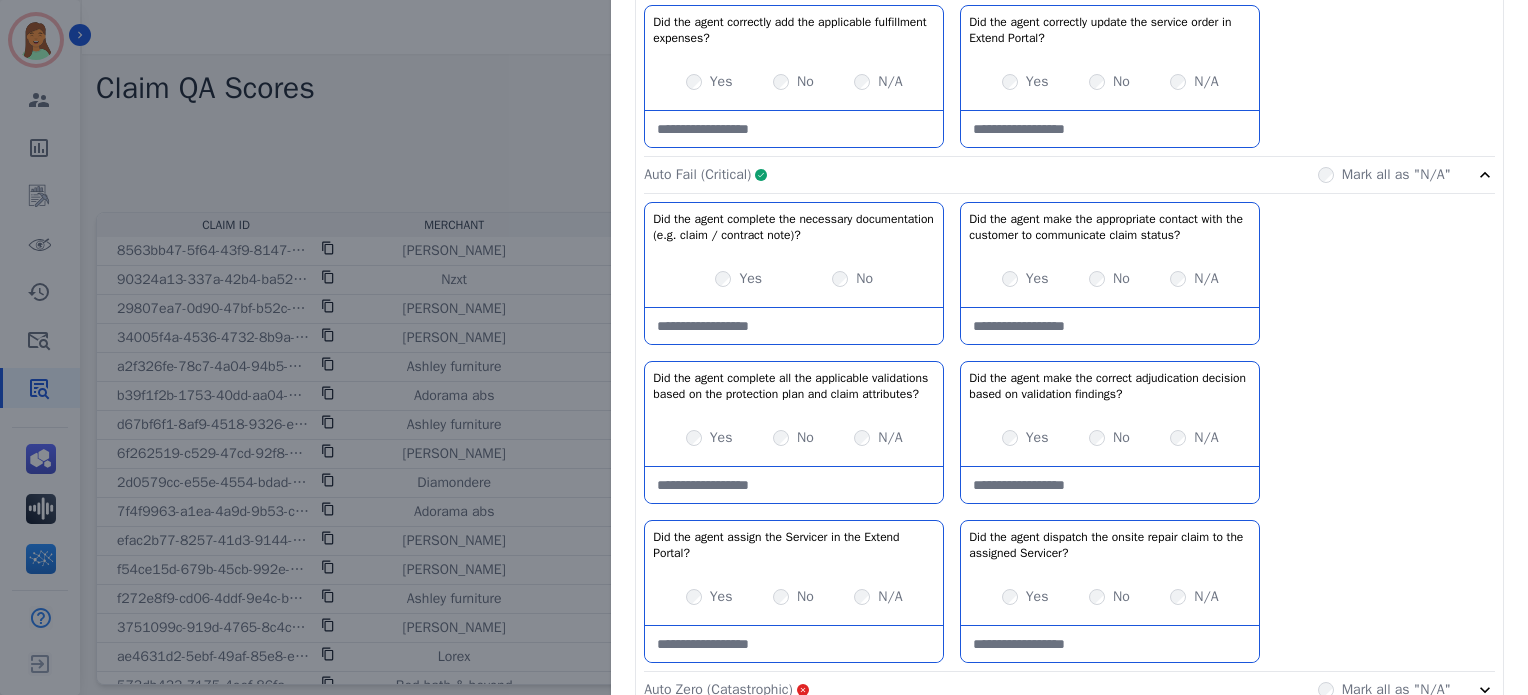 click on "Auto Fail (Critical)     Complete         Mark all as "N/A"" 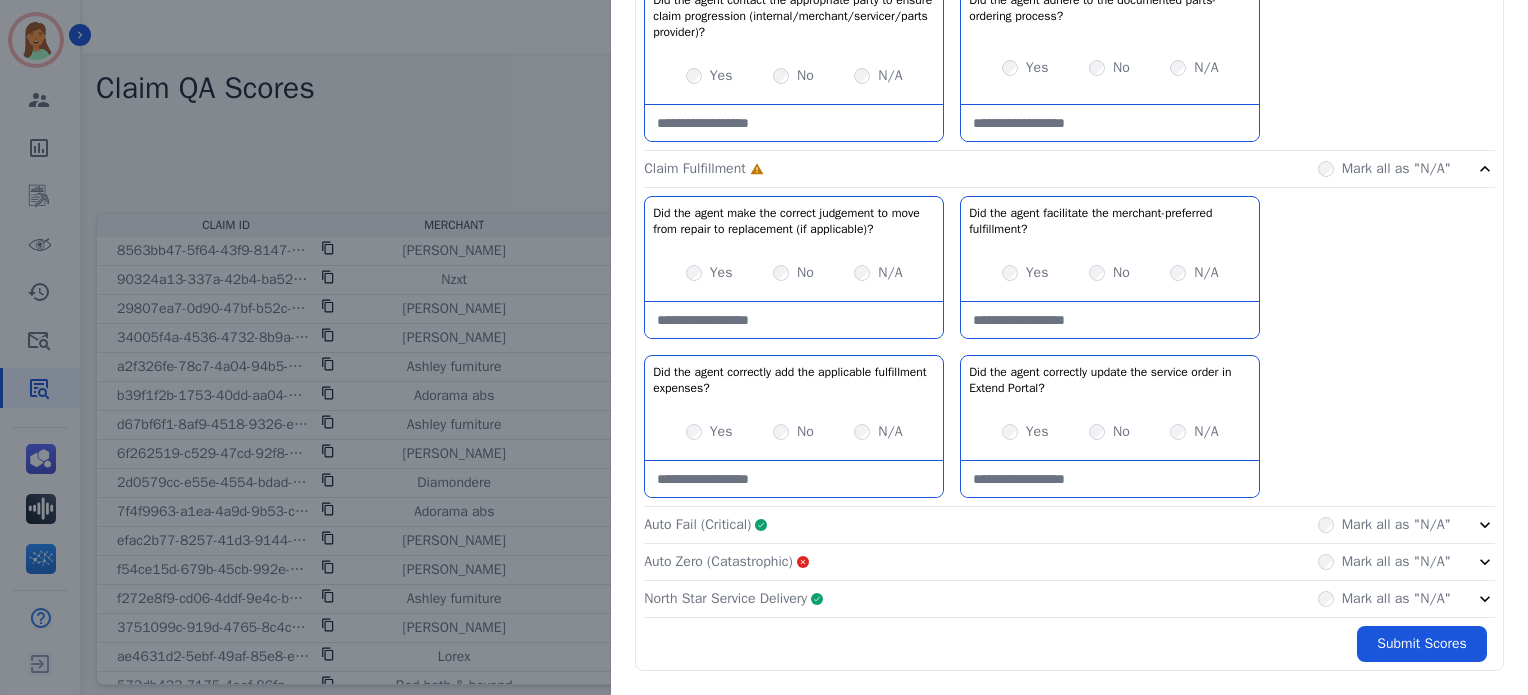 scroll, scrollTop: 1498, scrollLeft: 0, axis: vertical 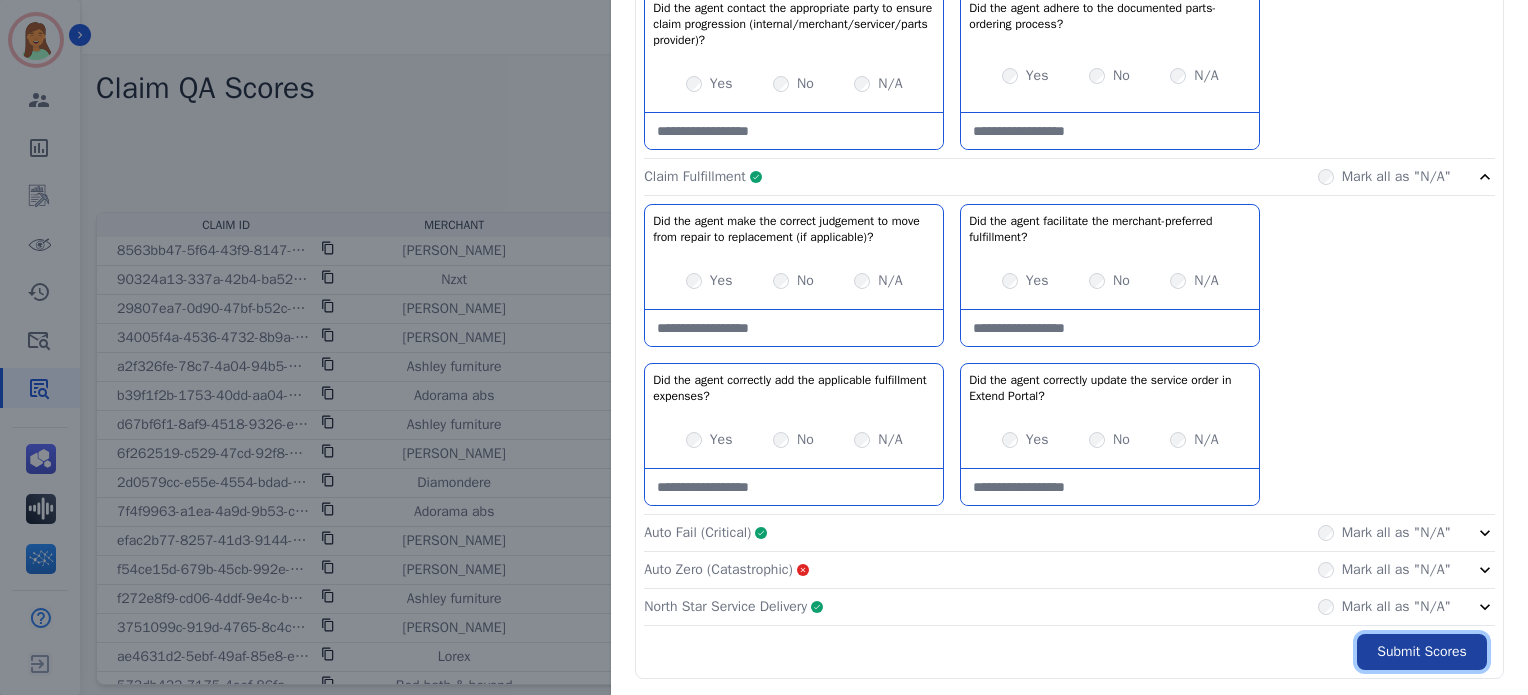click on "Submit Scores" at bounding box center [1422, 652] 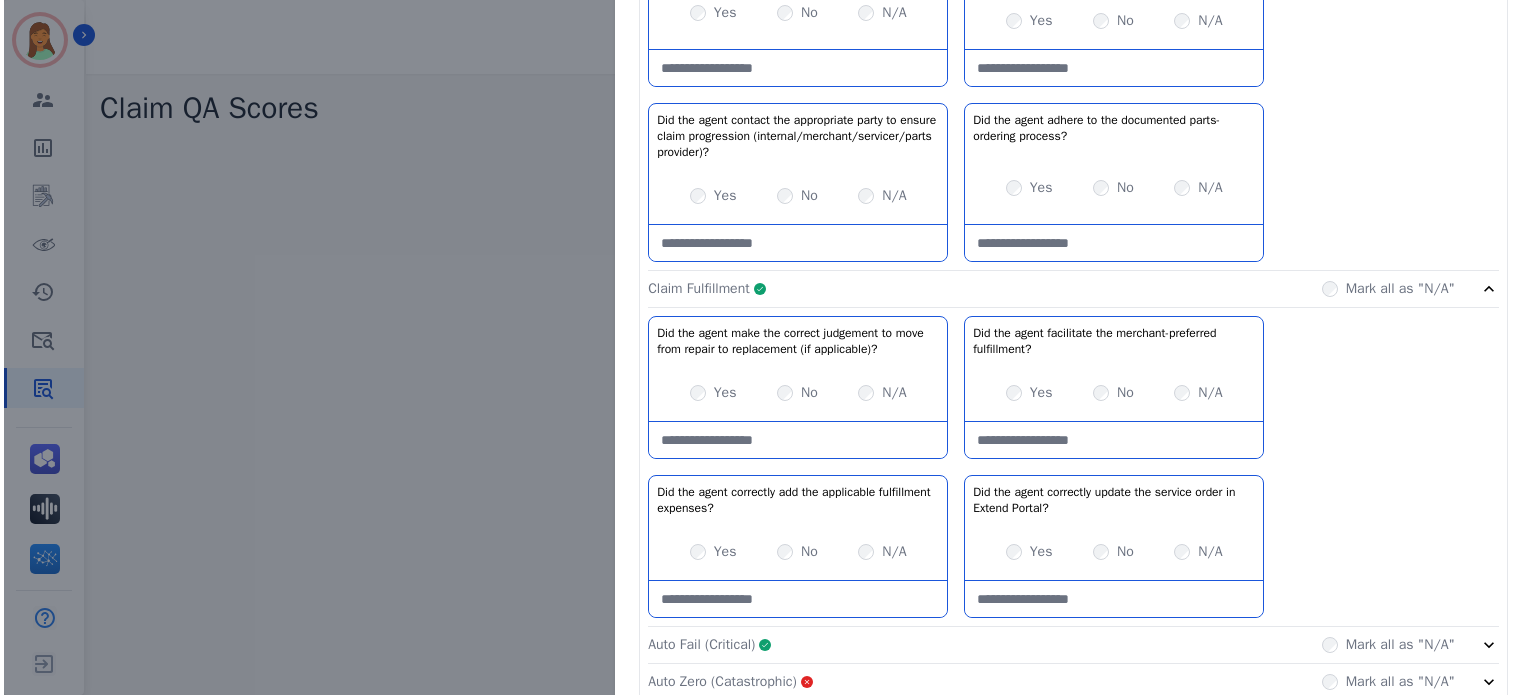 scroll, scrollTop: 0, scrollLeft: 0, axis: both 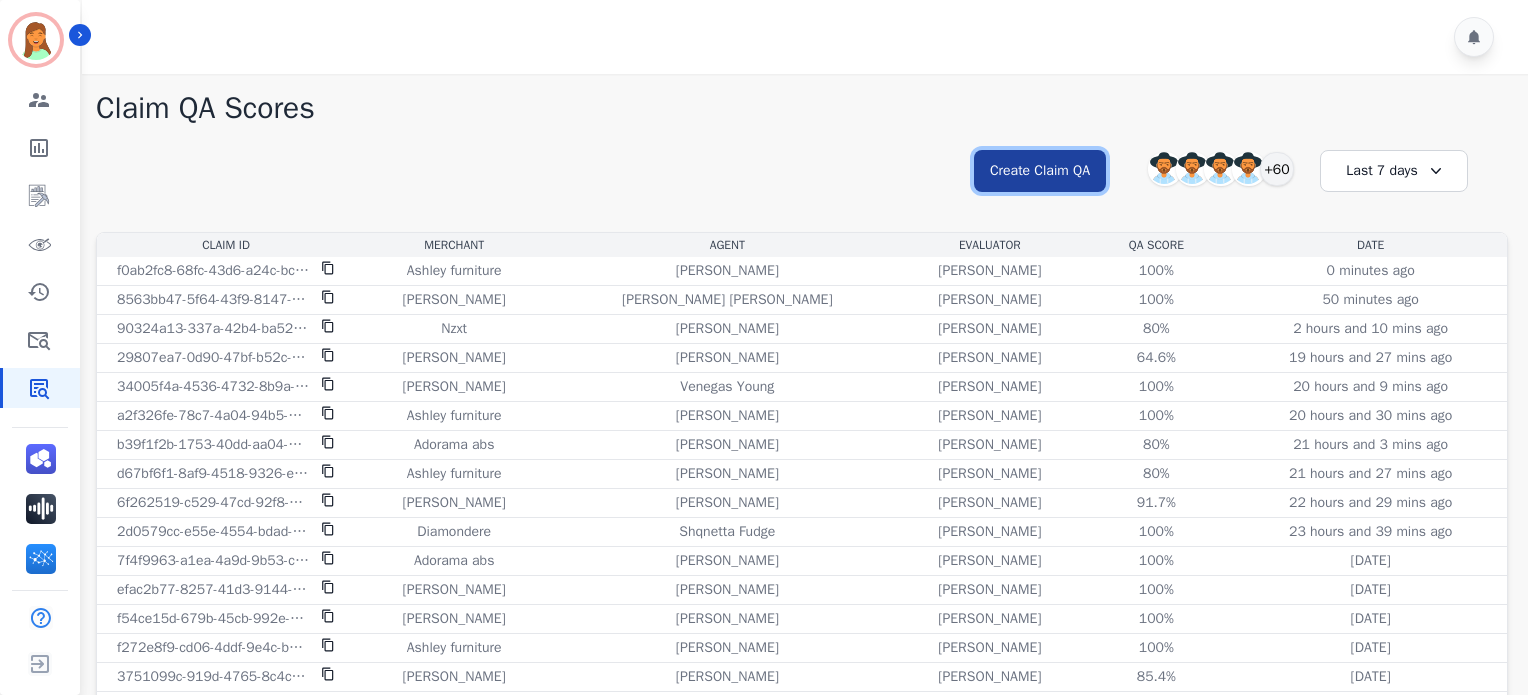 click on "Create Claim QA" at bounding box center (1040, 171) 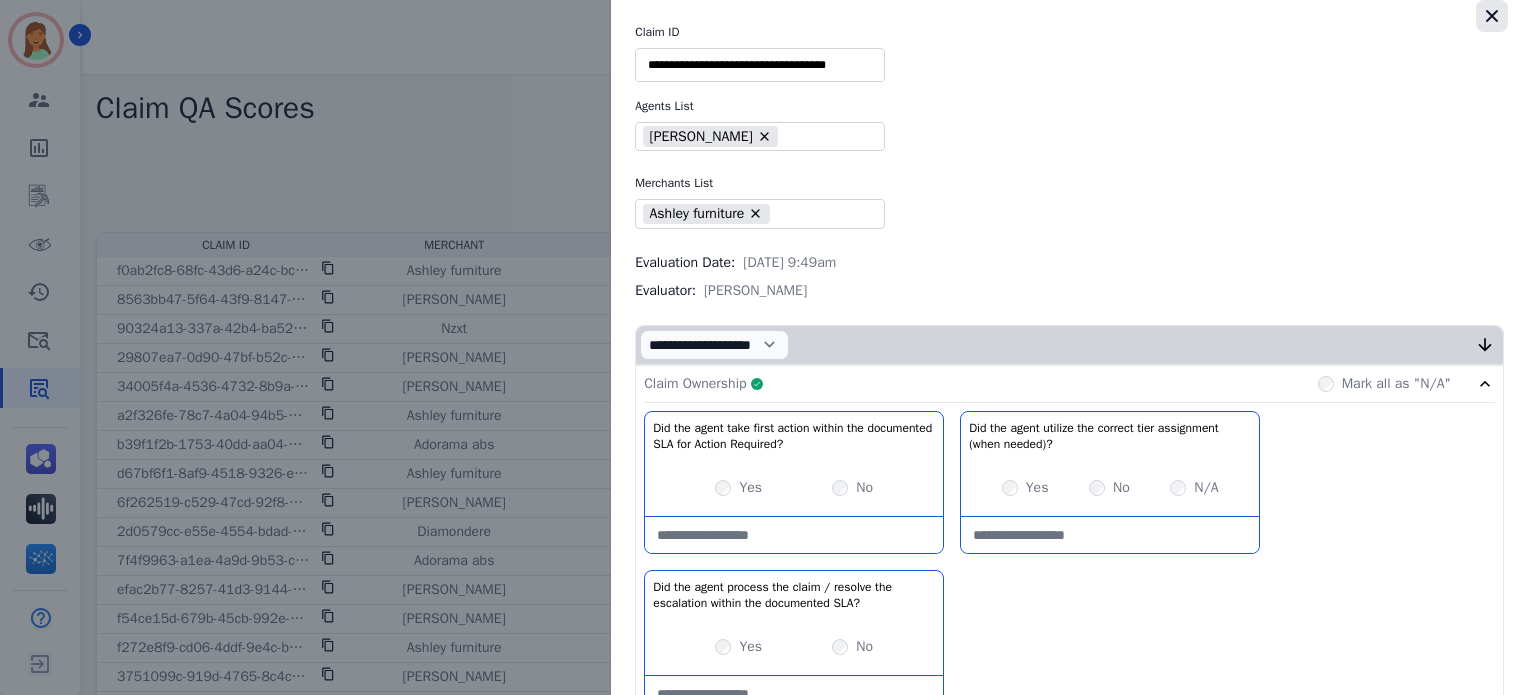 click 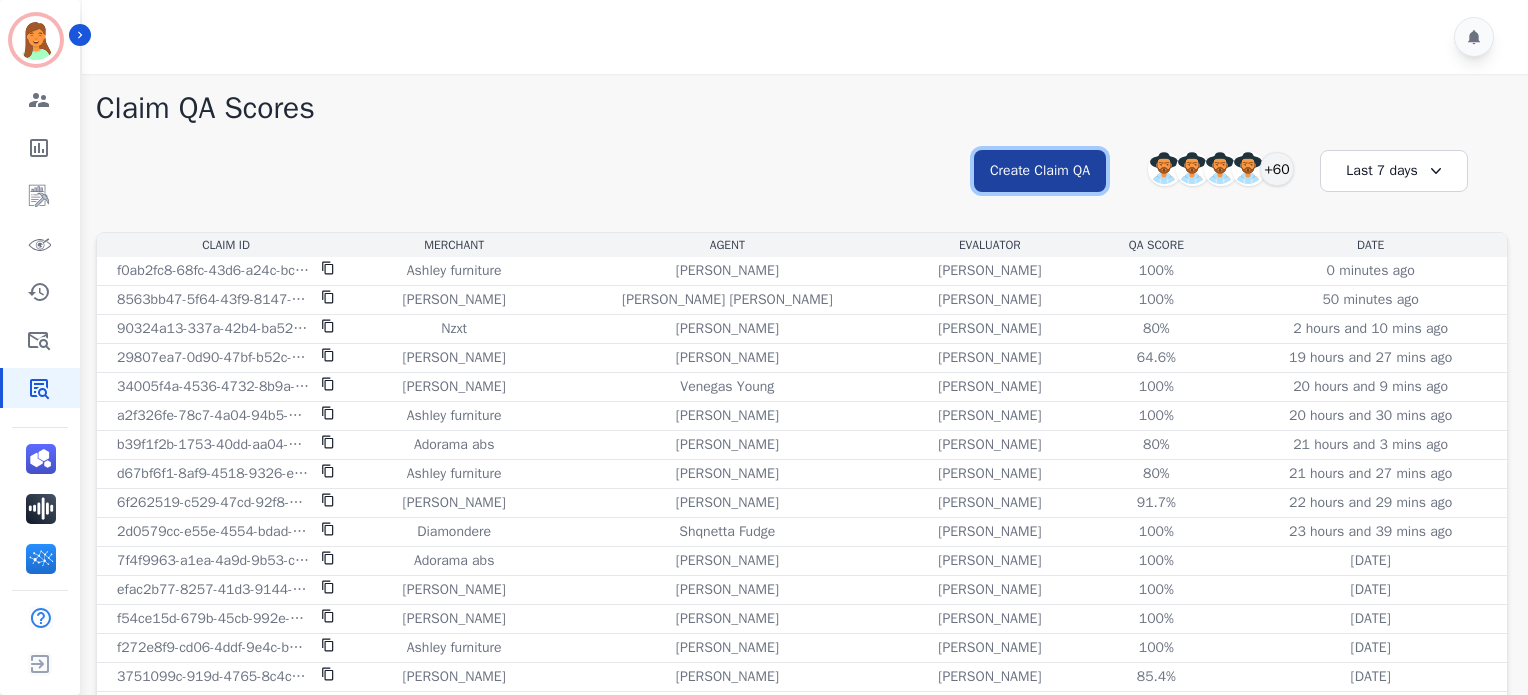 click on "Create Claim QA" at bounding box center [1040, 171] 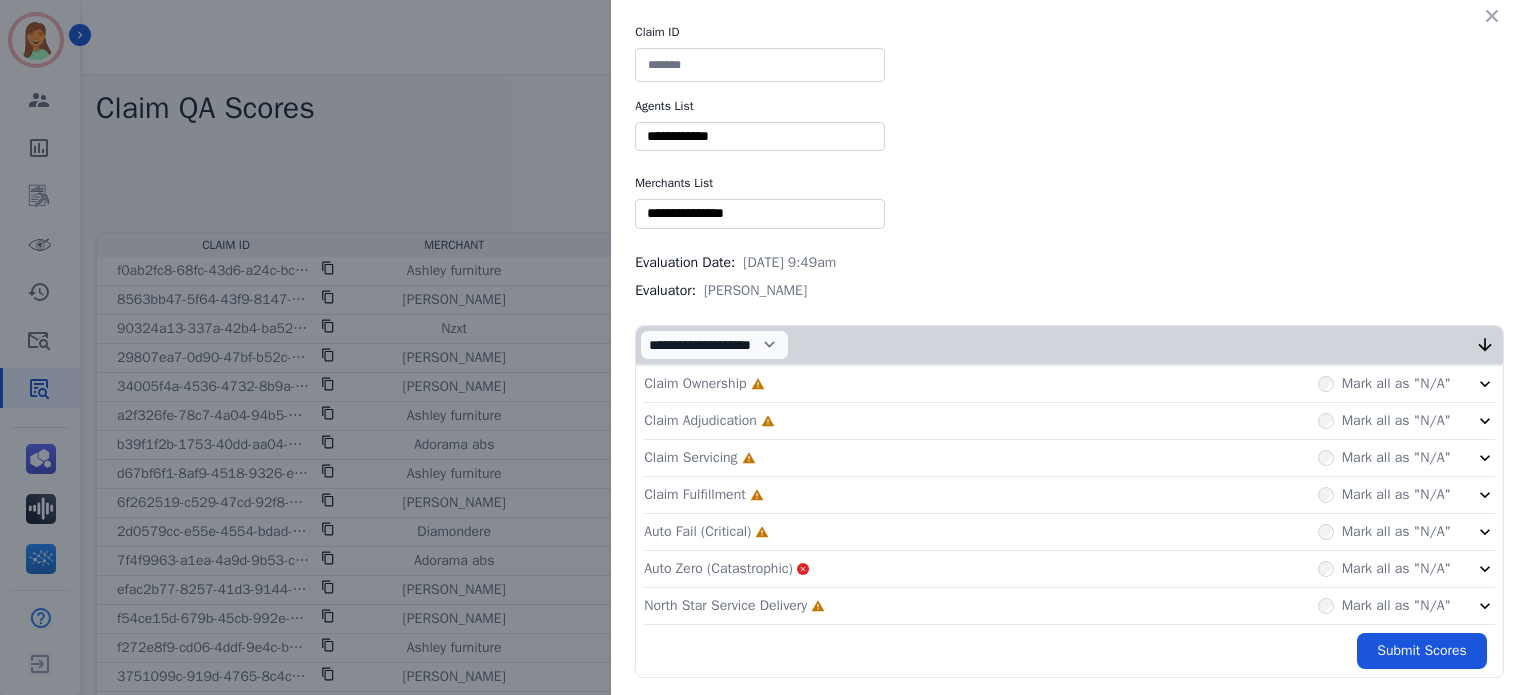 click at bounding box center [760, 65] 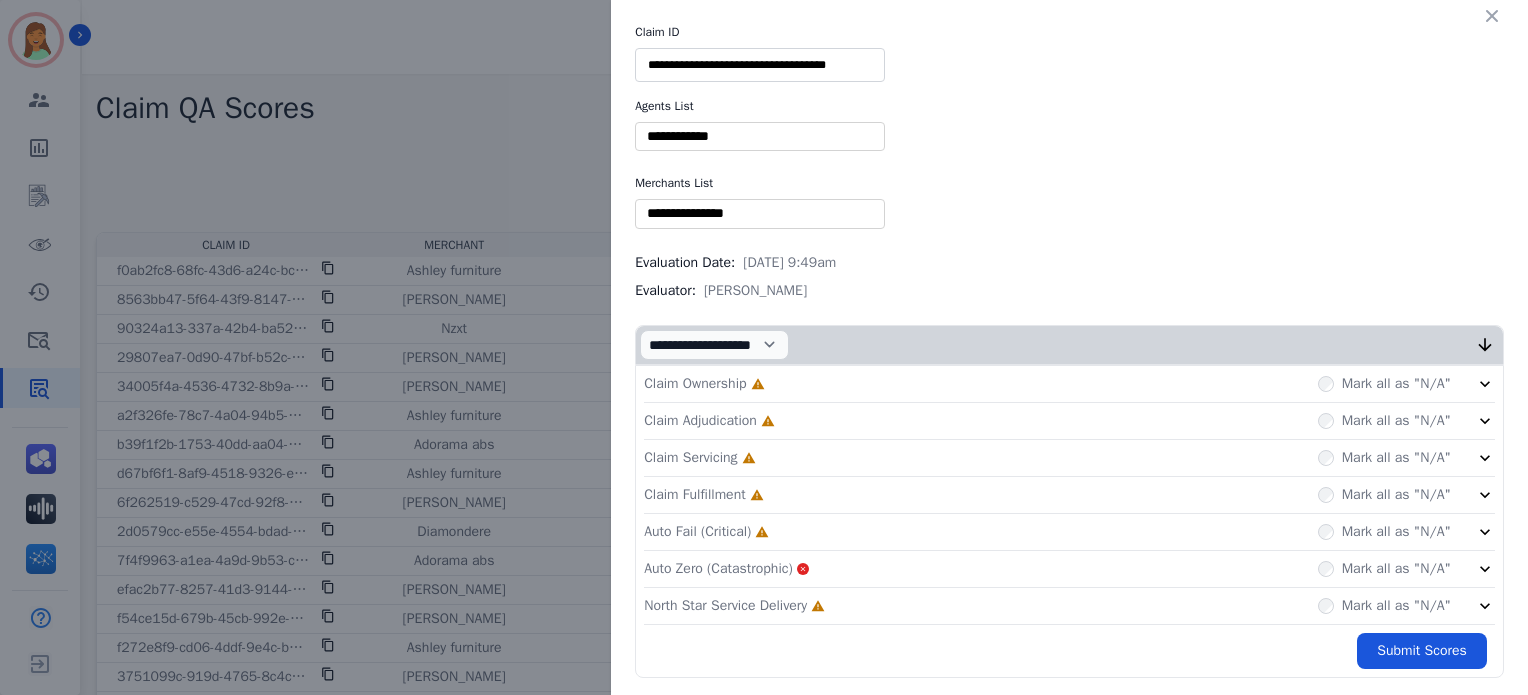 type on "**********" 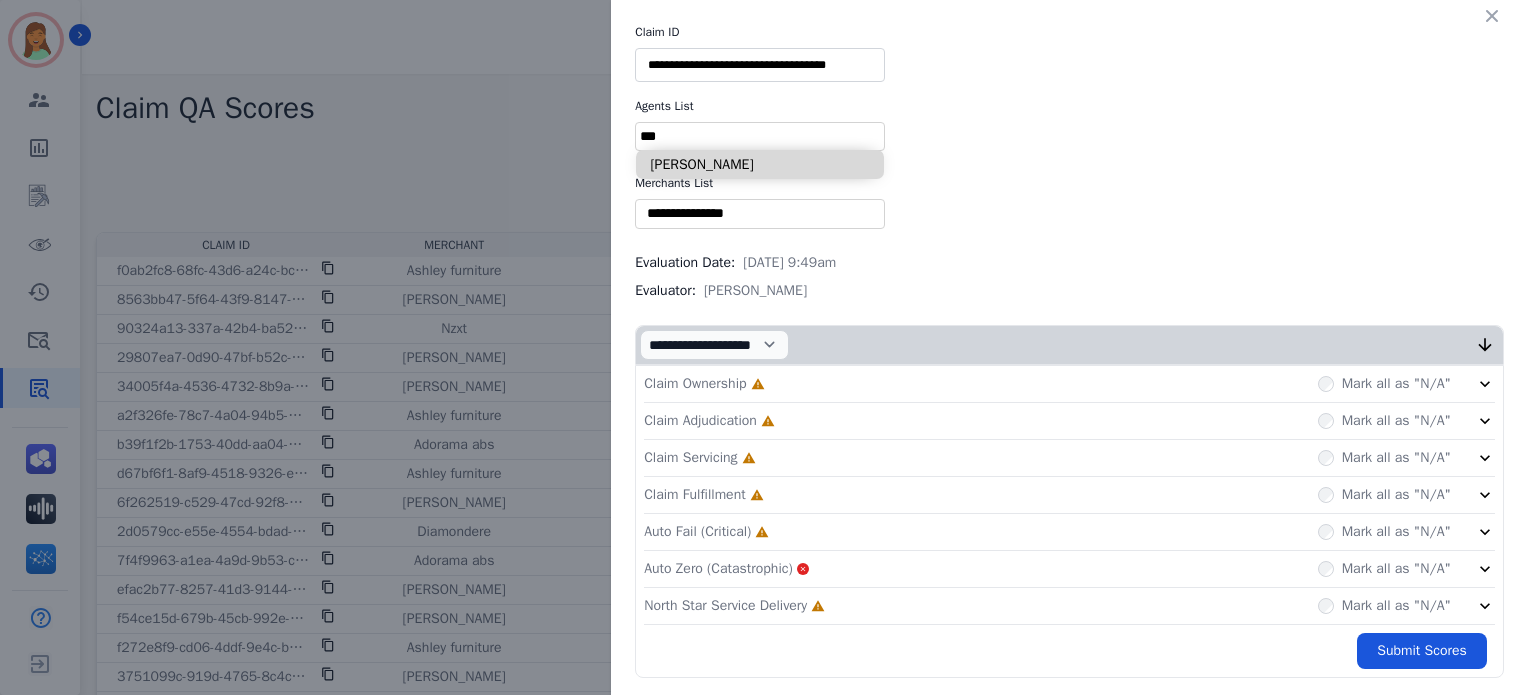 type on "***" 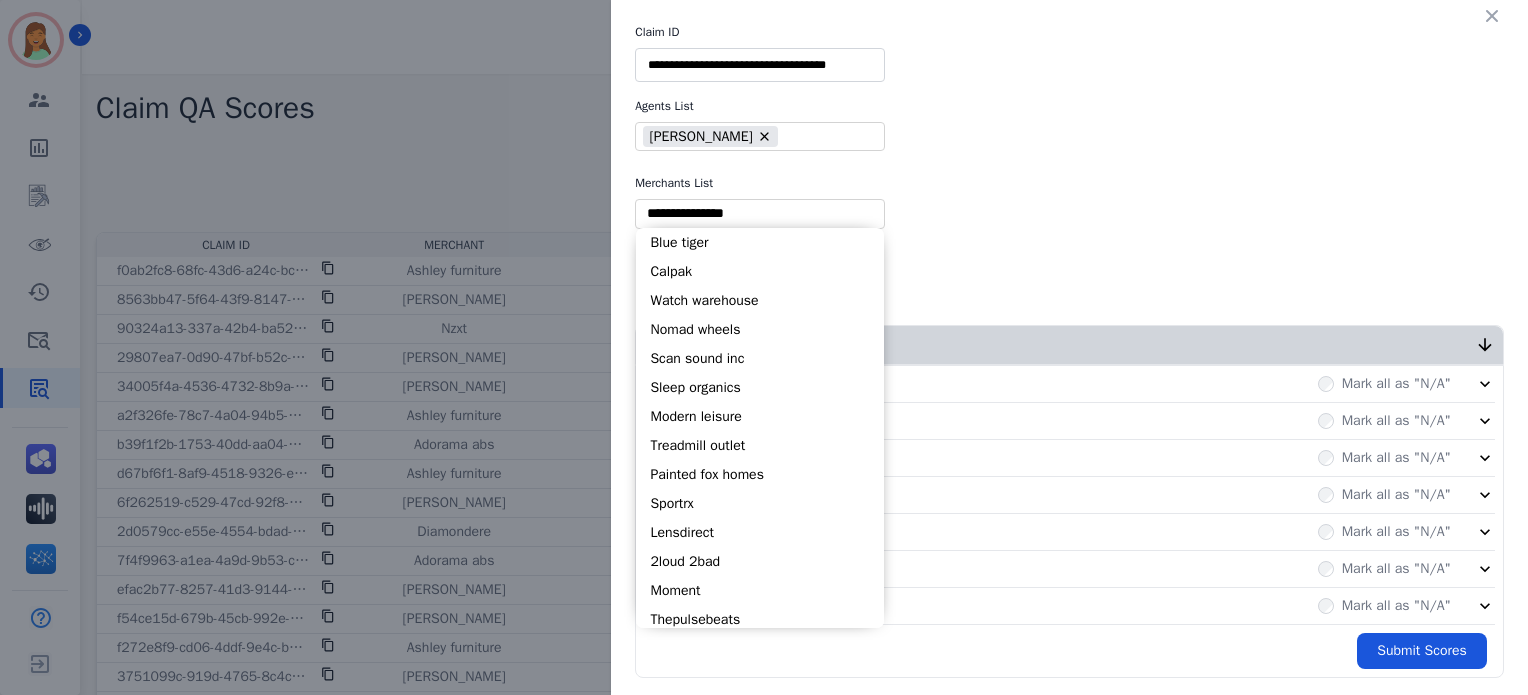 click at bounding box center [760, 213] 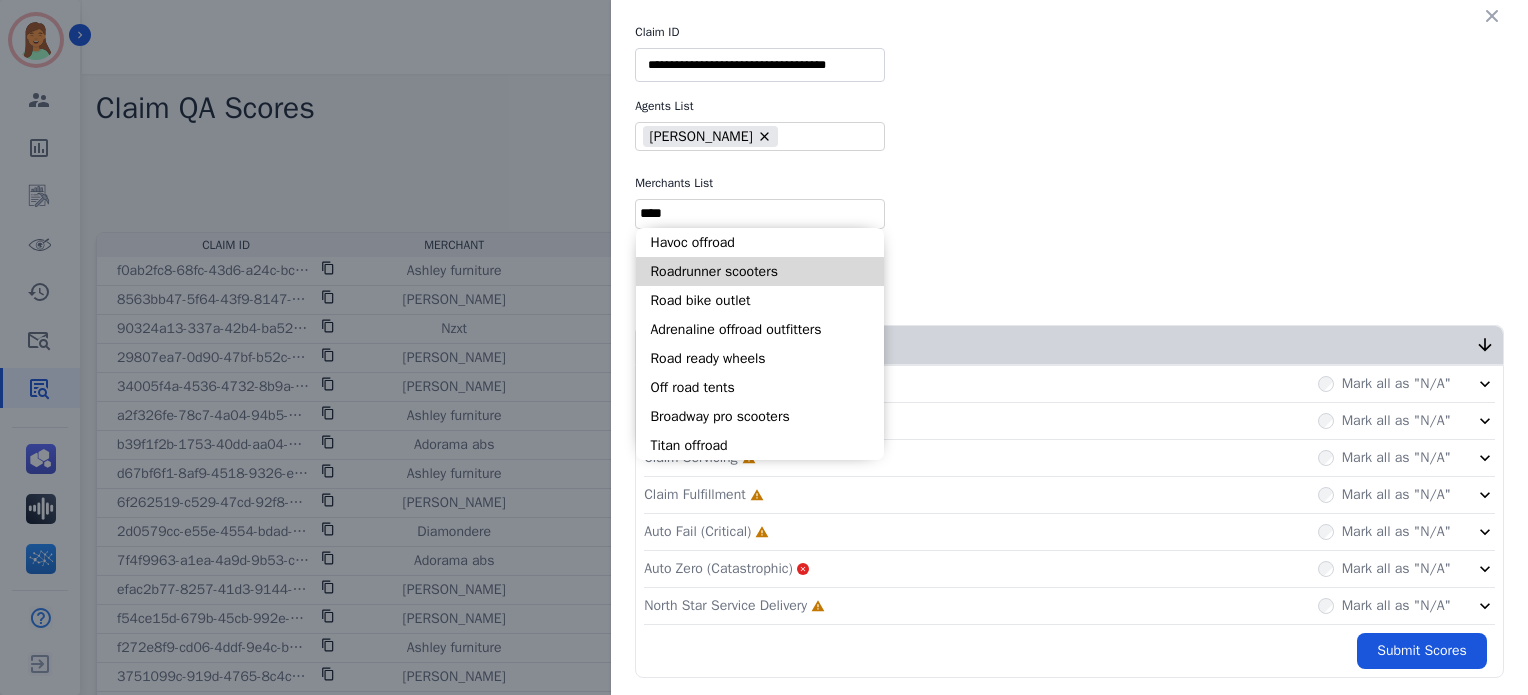 type on "****" 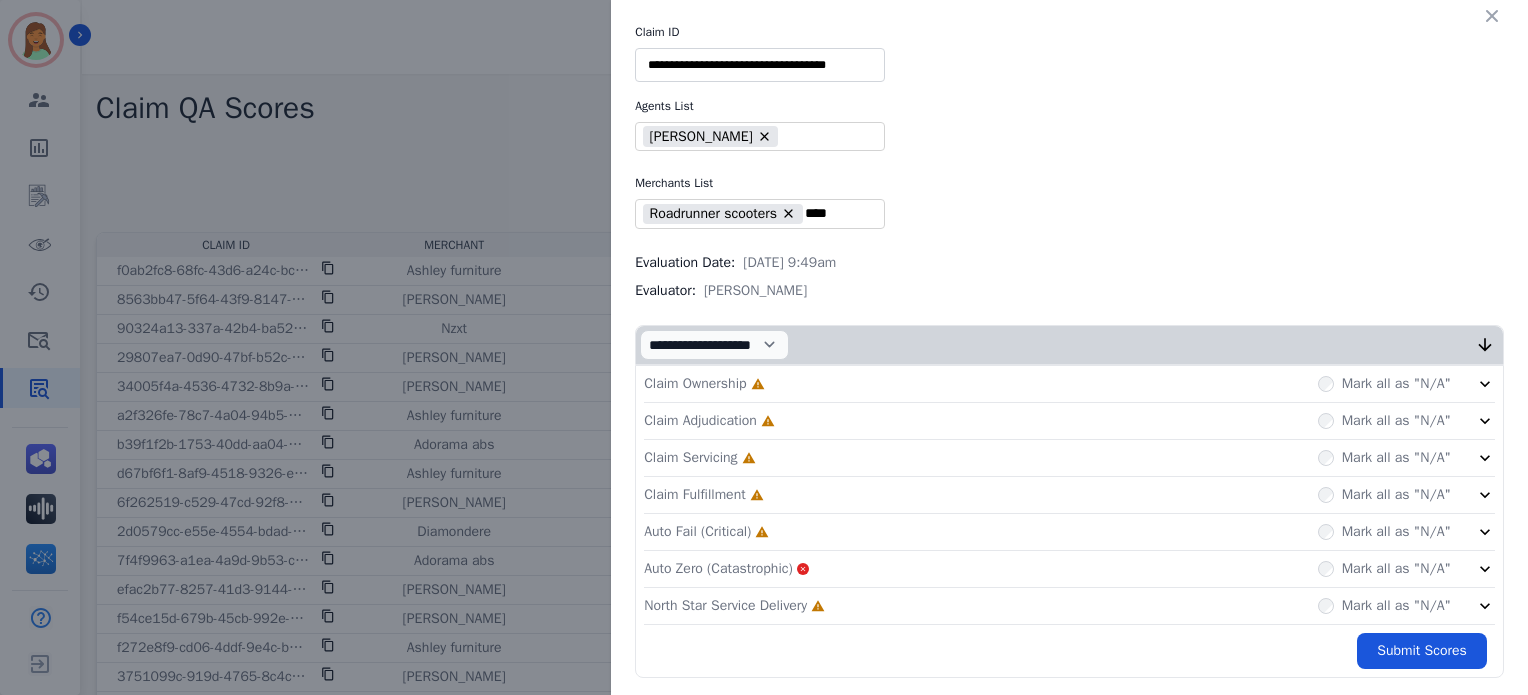 type on "**********" 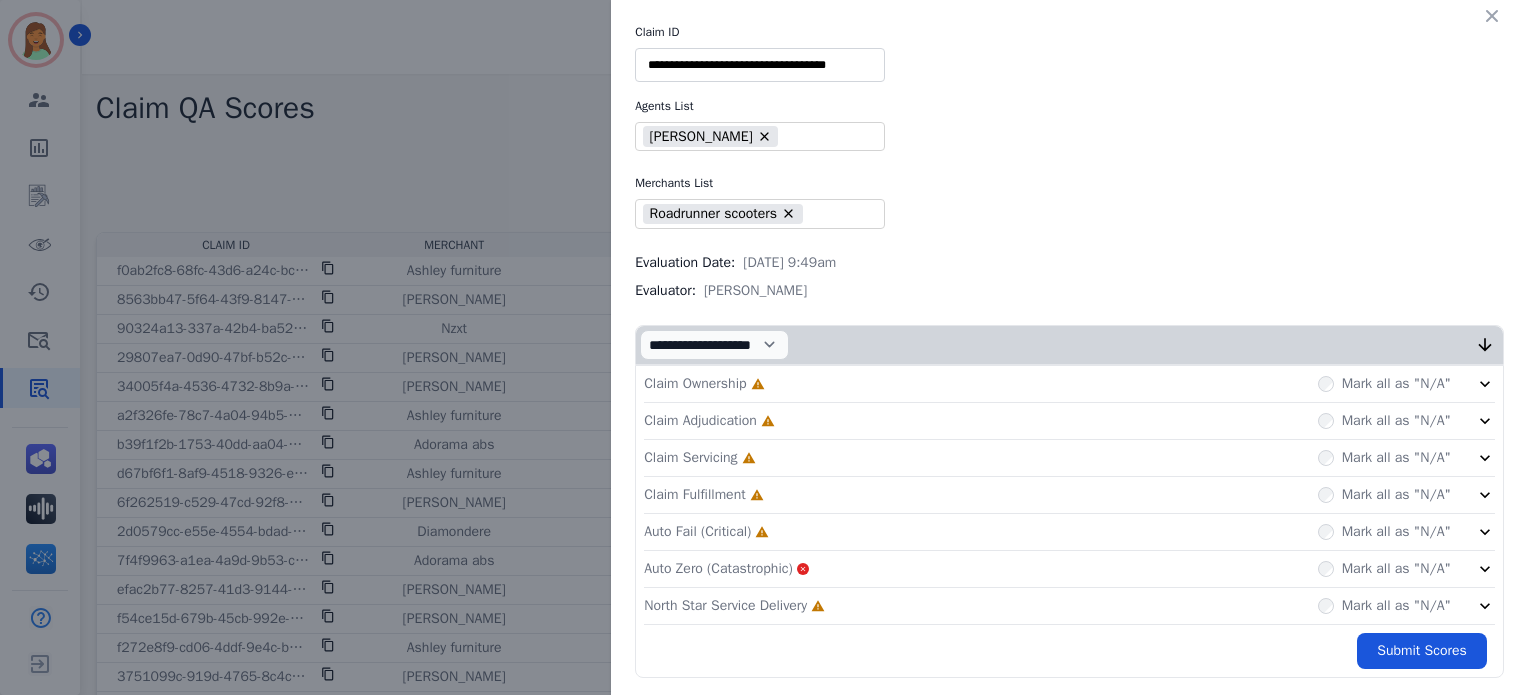 click on "North Star Service Delivery" at bounding box center (725, 606) 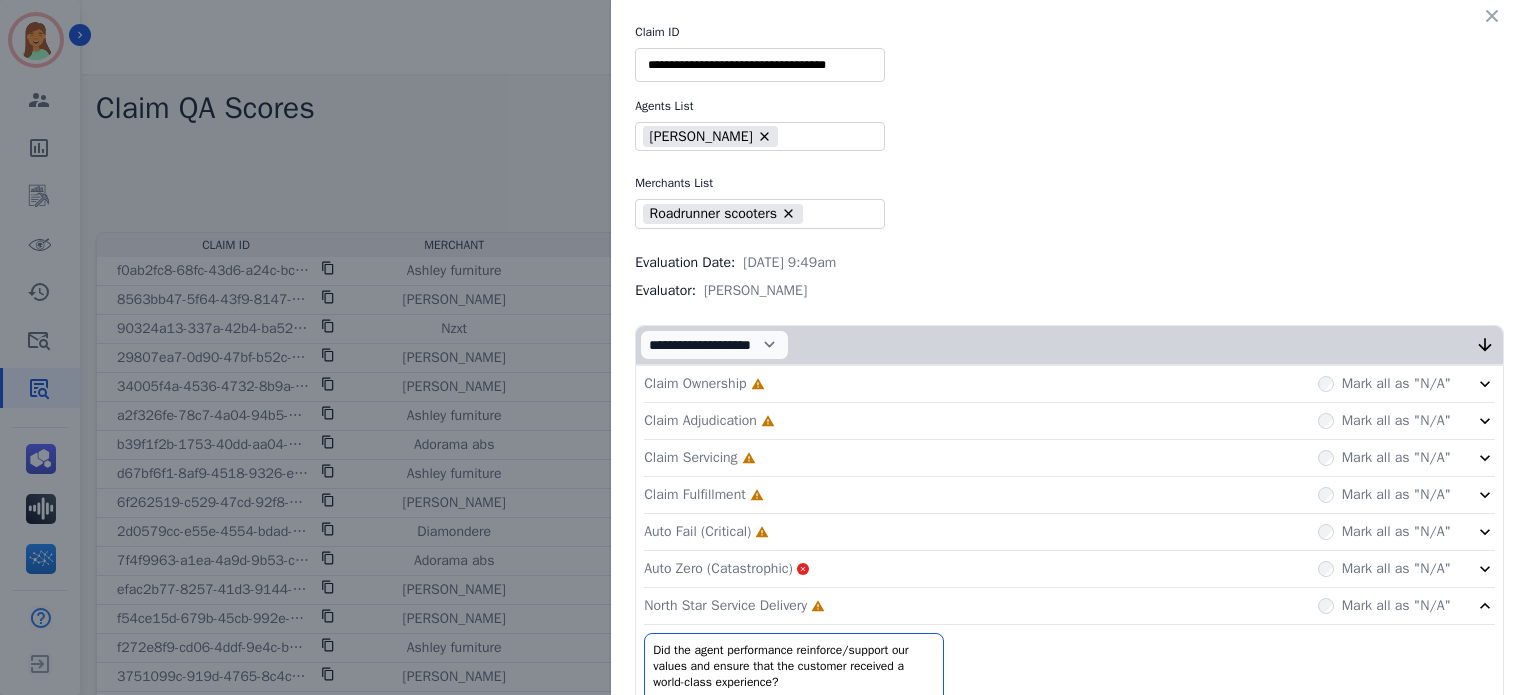 click on "Auto Fail (Critical)     Incomplete         Mark all as "N/A"" 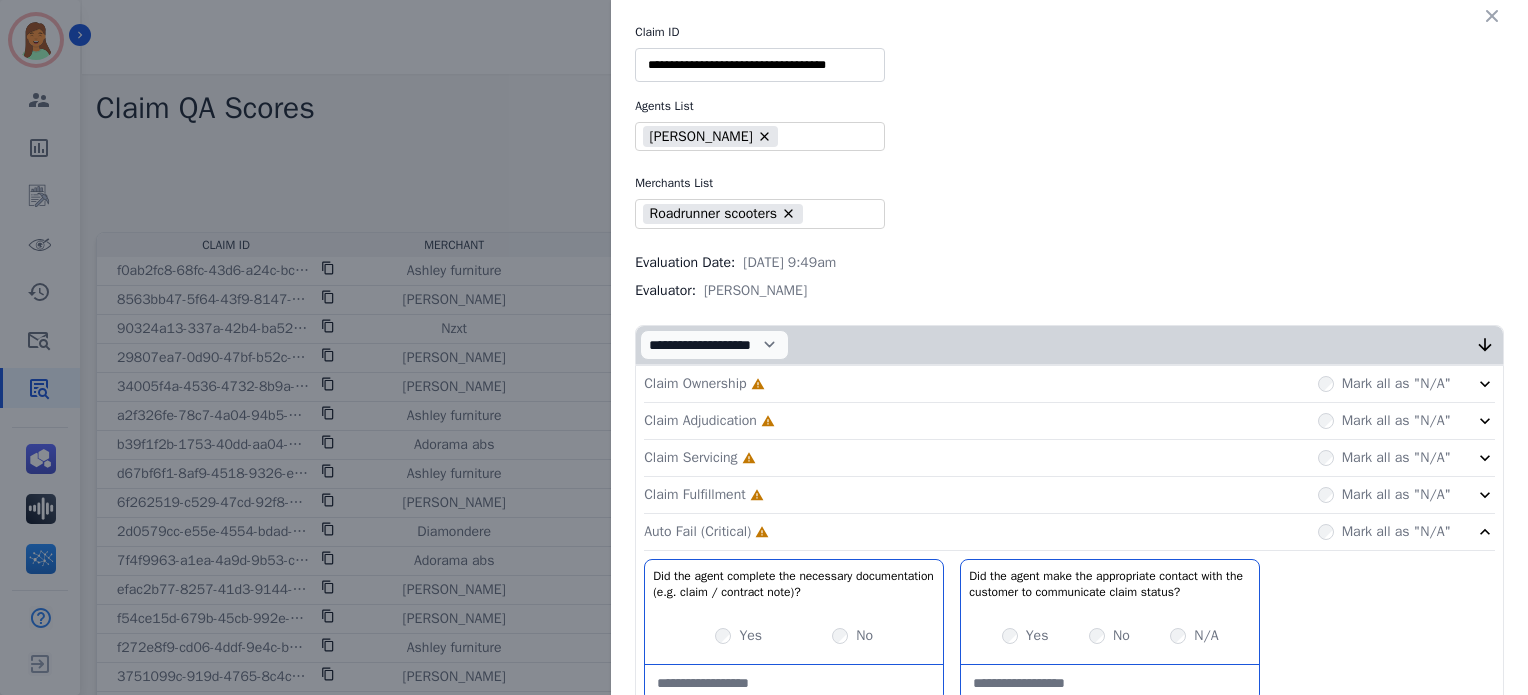 click on "Claim Fulfillment     Incomplete         Mark all as "N/A"" 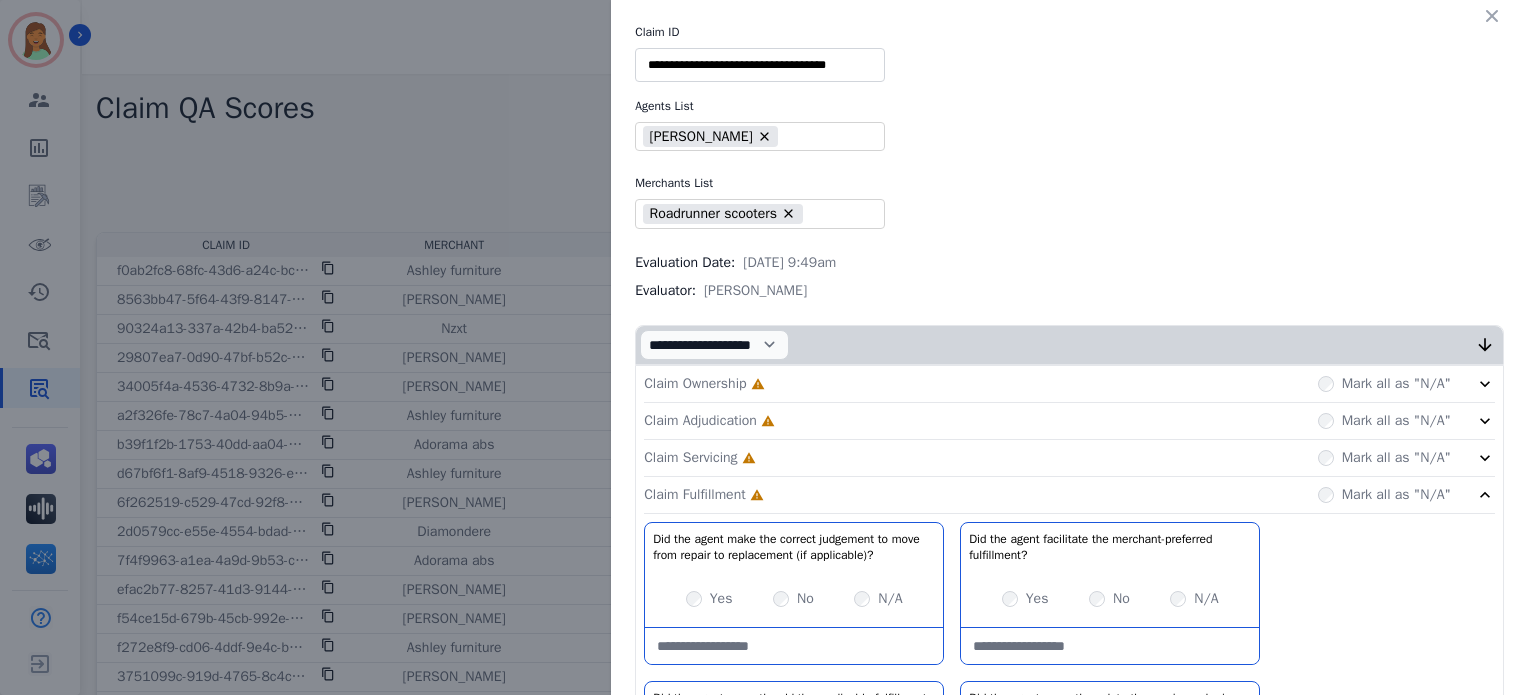 click on "Claim Servicing     Incomplete         Mark all as "N/A"" 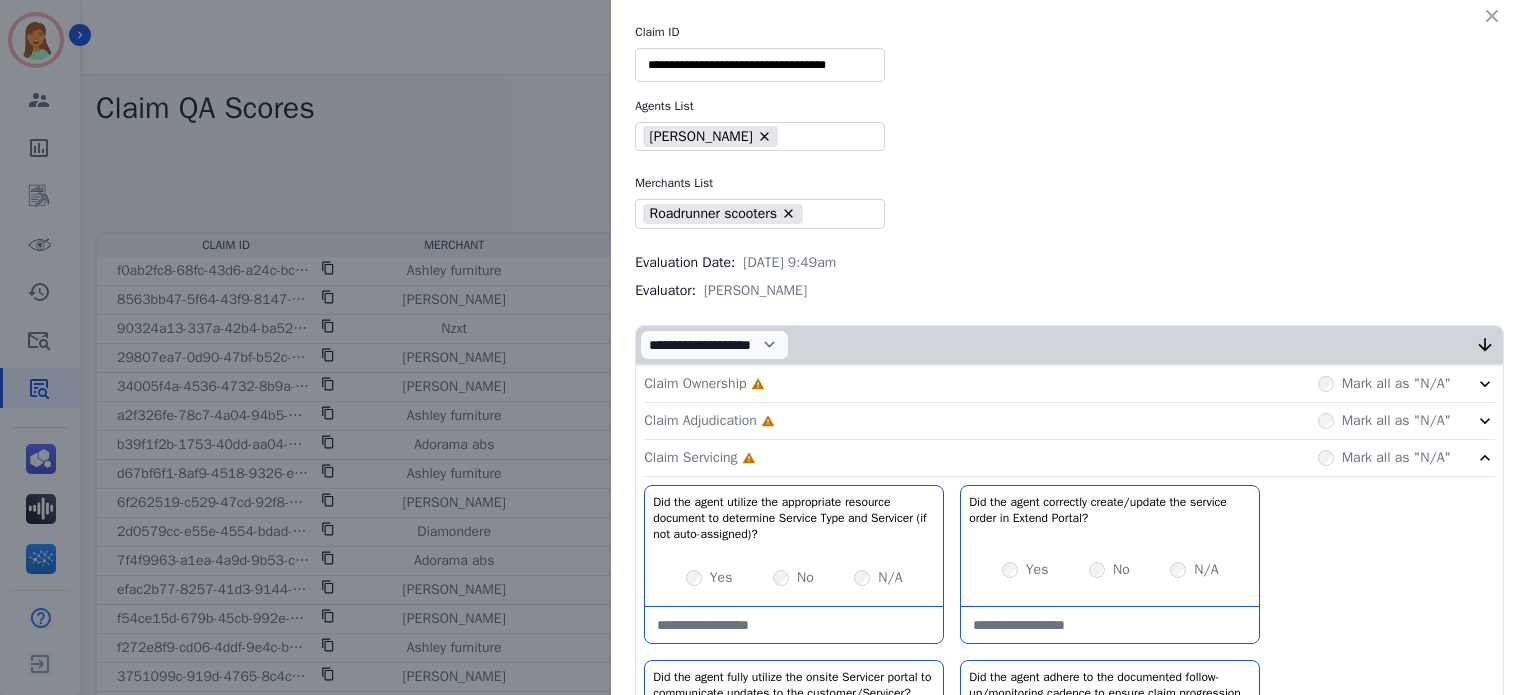 click on "Claim Adjudication     Incomplete         Mark all as "N/A"" 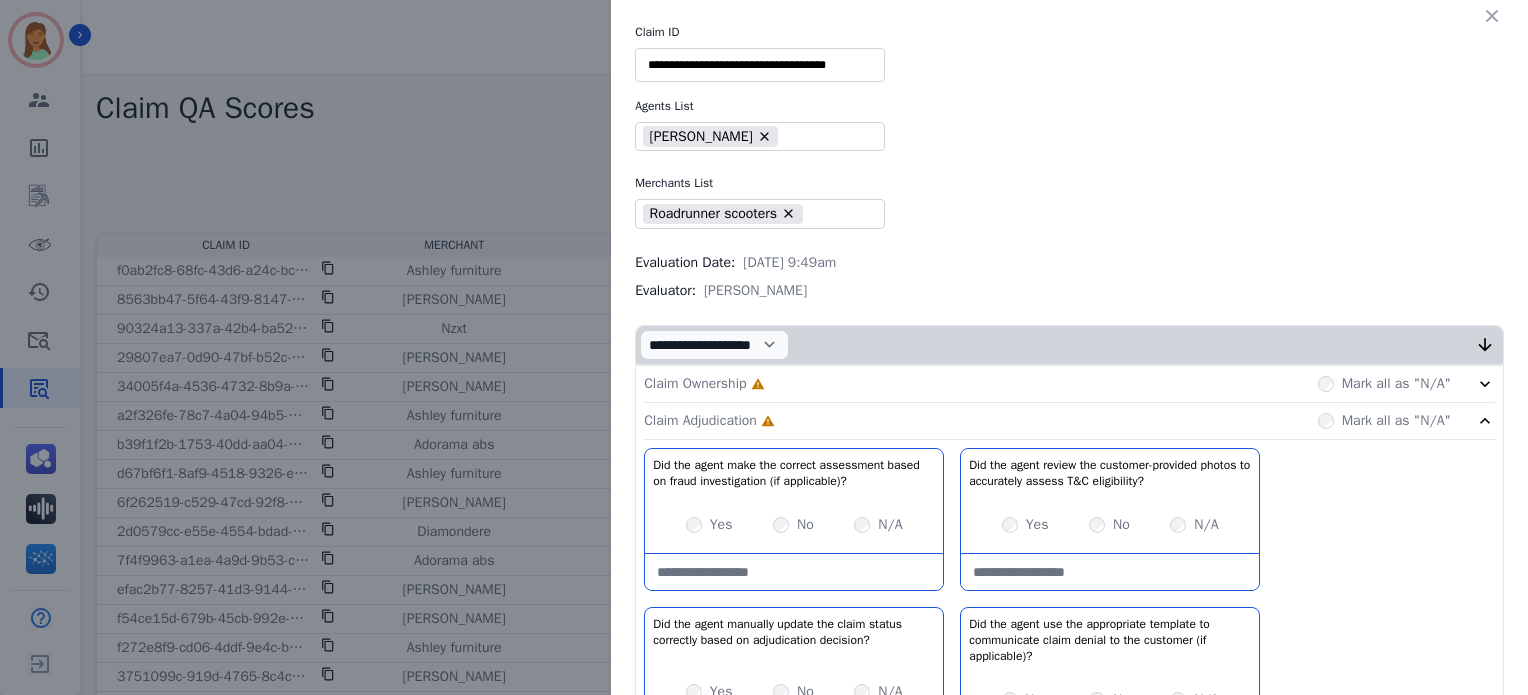 click on "Claim Ownership     Incomplete         Mark all as "N/A"" at bounding box center [1069, 384] 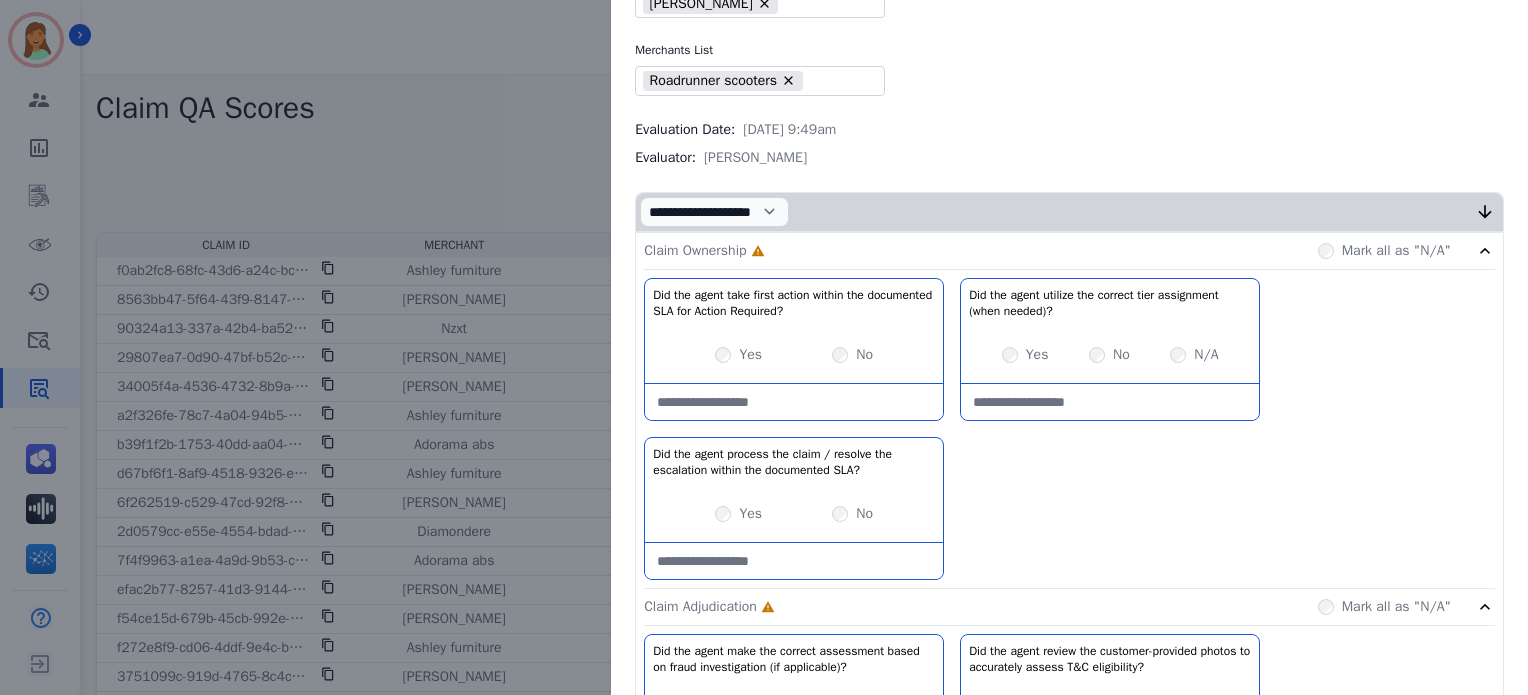 scroll, scrollTop: 266, scrollLeft: 0, axis: vertical 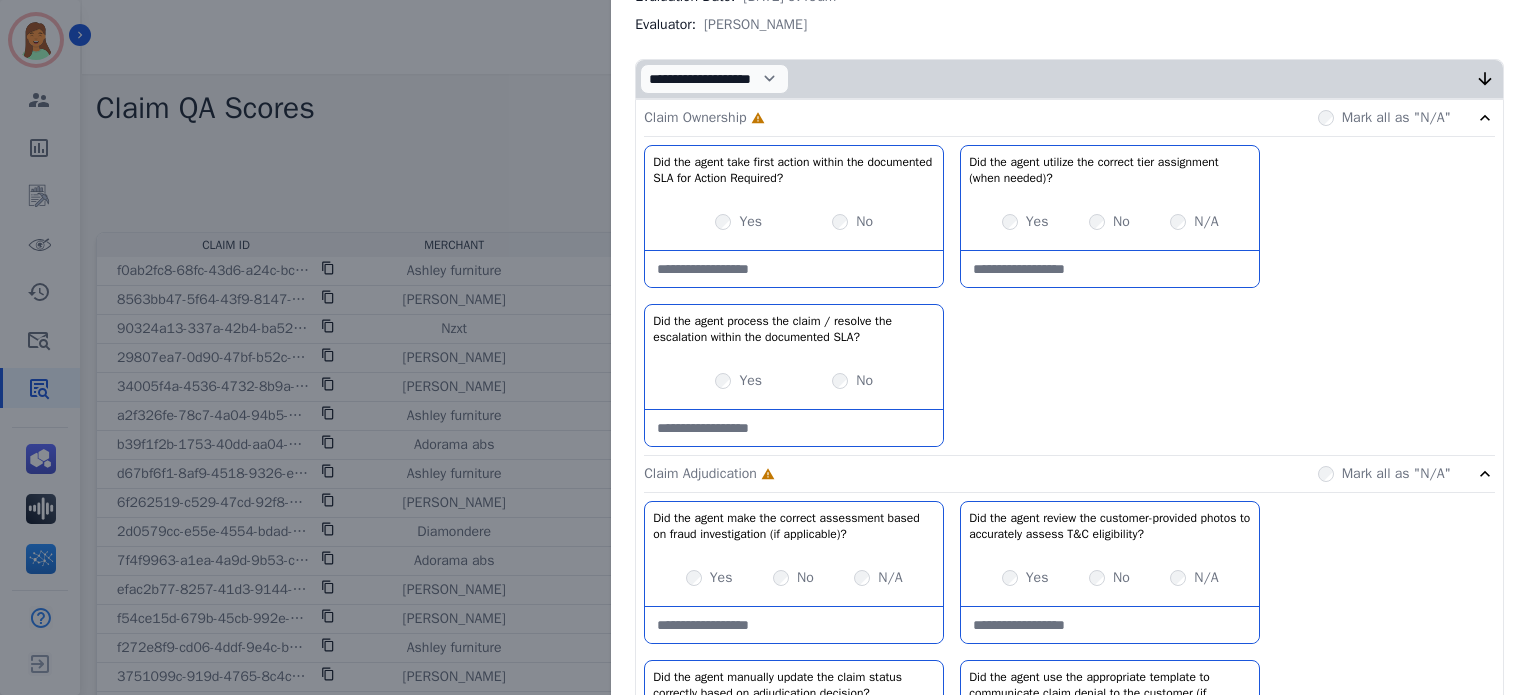 click on "Yes" at bounding box center [738, 222] 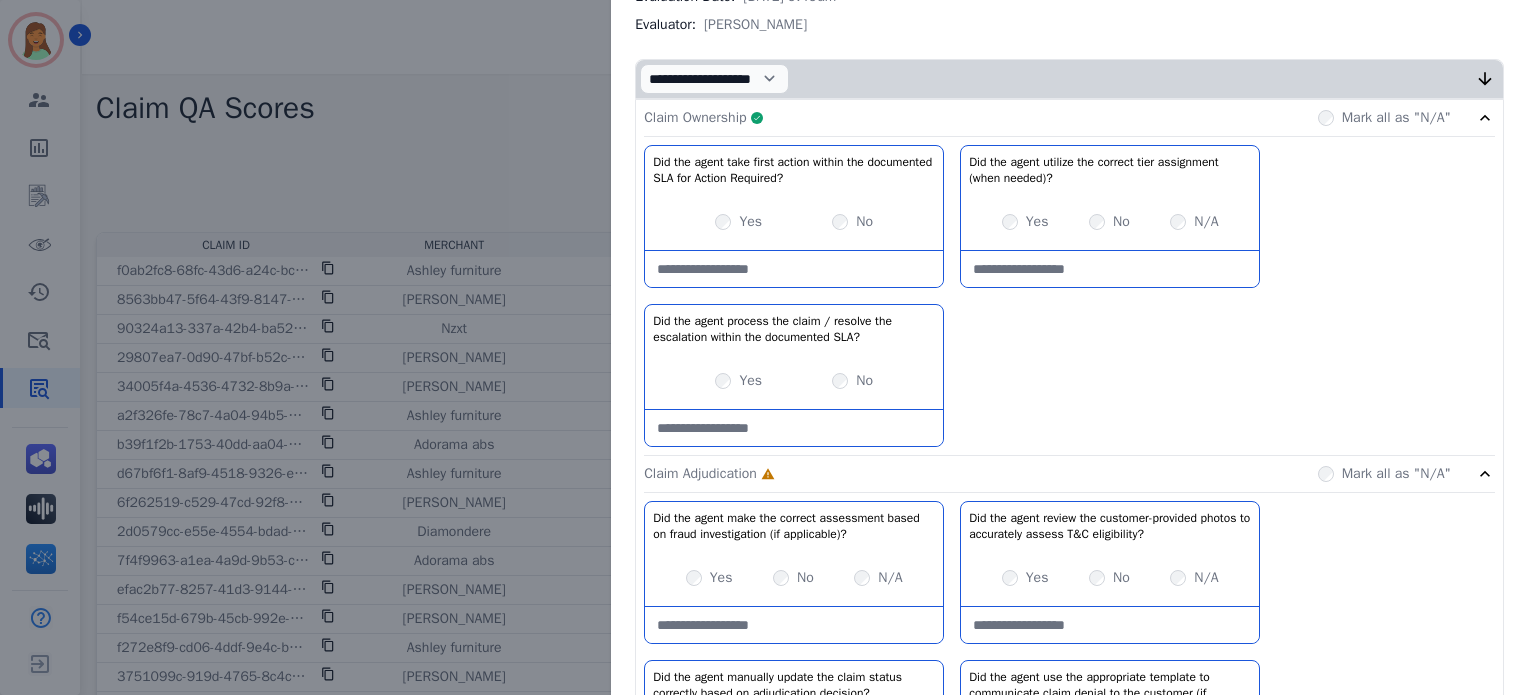 click on "Claim Ownership     Complete         Mark all as "N/A"" at bounding box center (1069, 118) 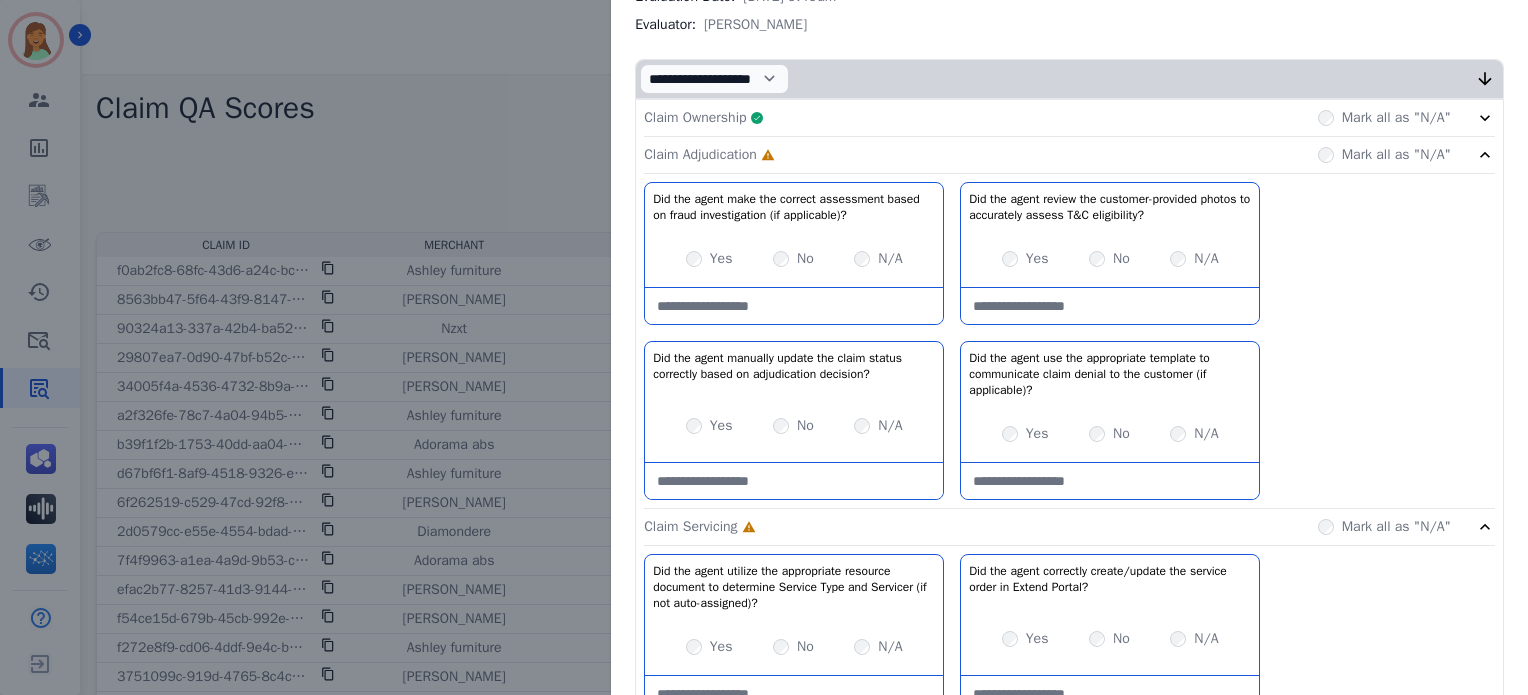 drag, startPoint x: 1185, startPoint y: 424, endPoint x: 1174, endPoint y: 429, distance: 12.083046 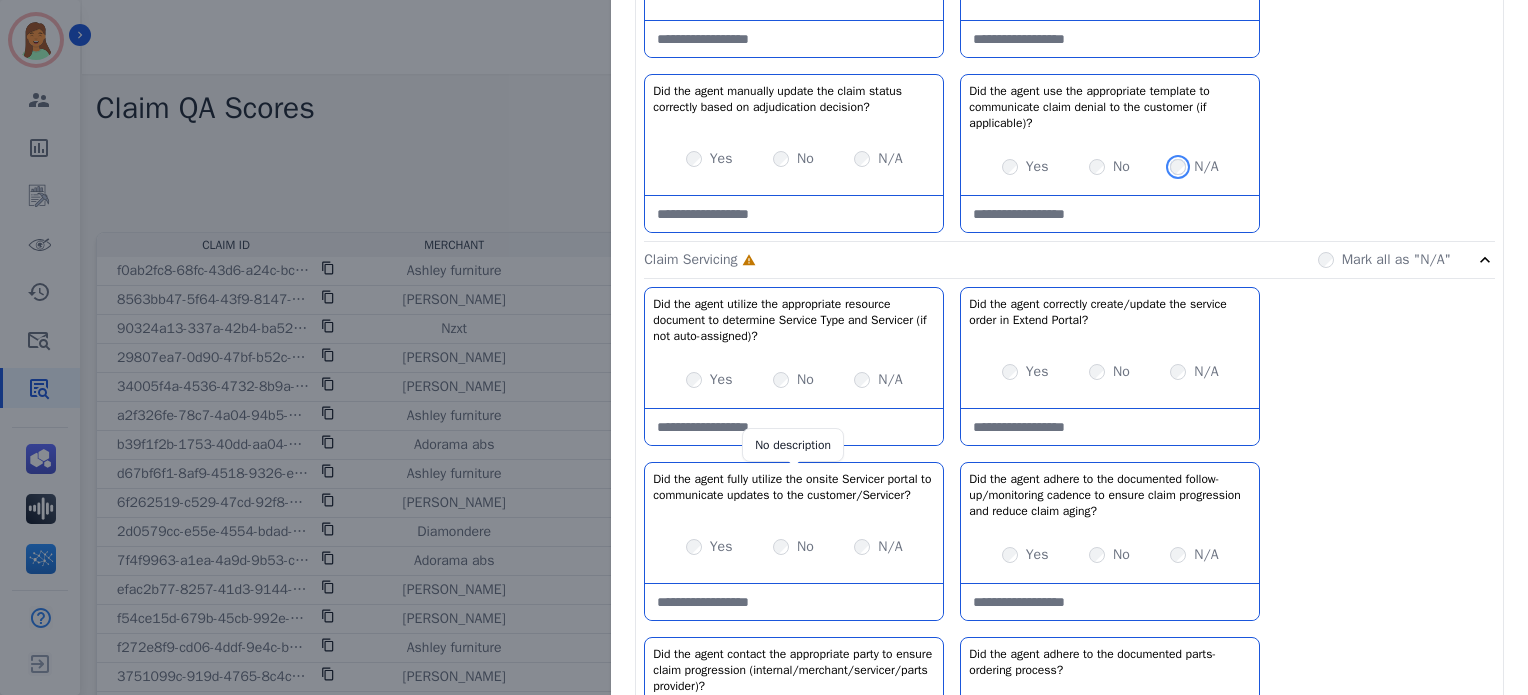 scroll, scrollTop: 666, scrollLeft: 0, axis: vertical 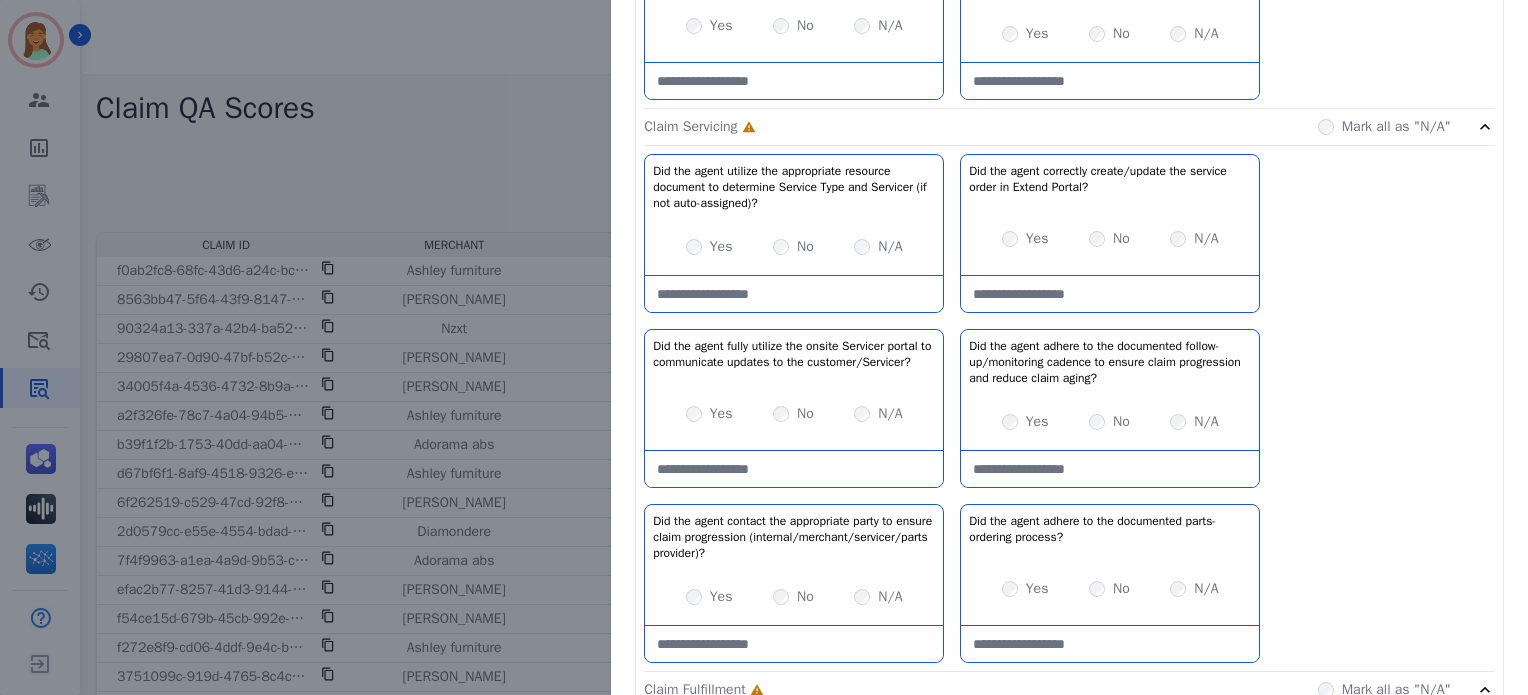 click on "Yes     No     N/A" at bounding box center (1110, 239) 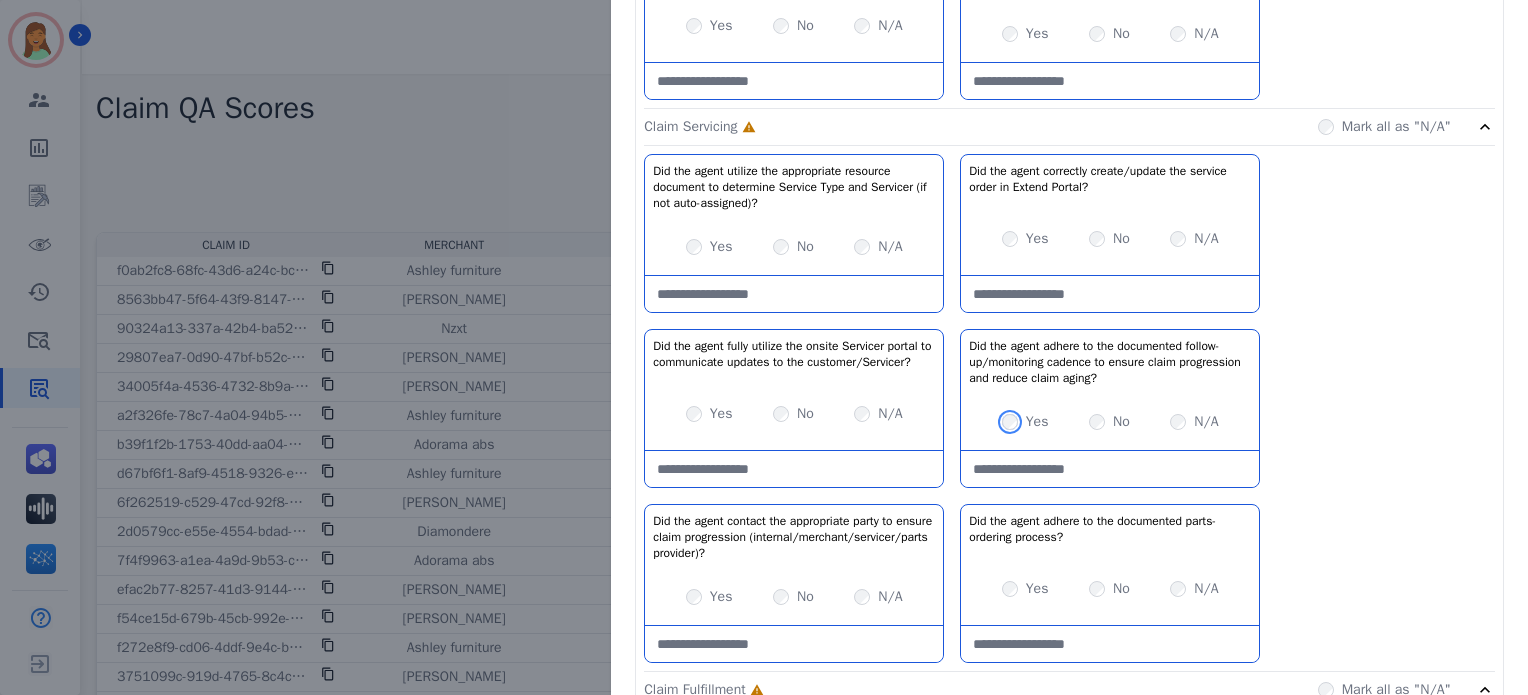 scroll, scrollTop: 800, scrollLeft: 0, axis: vertical 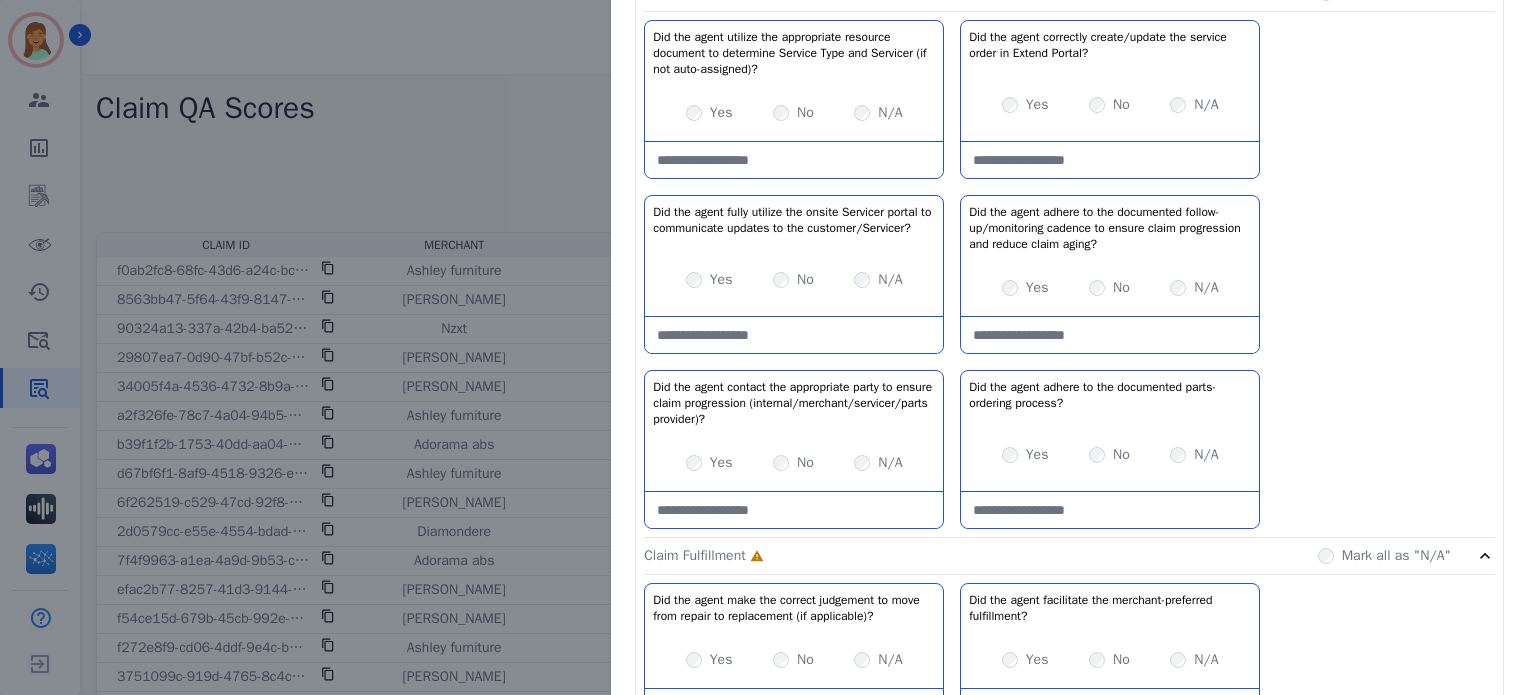 click on "Yes     No     N/A" at bounding box center [1110, 455] 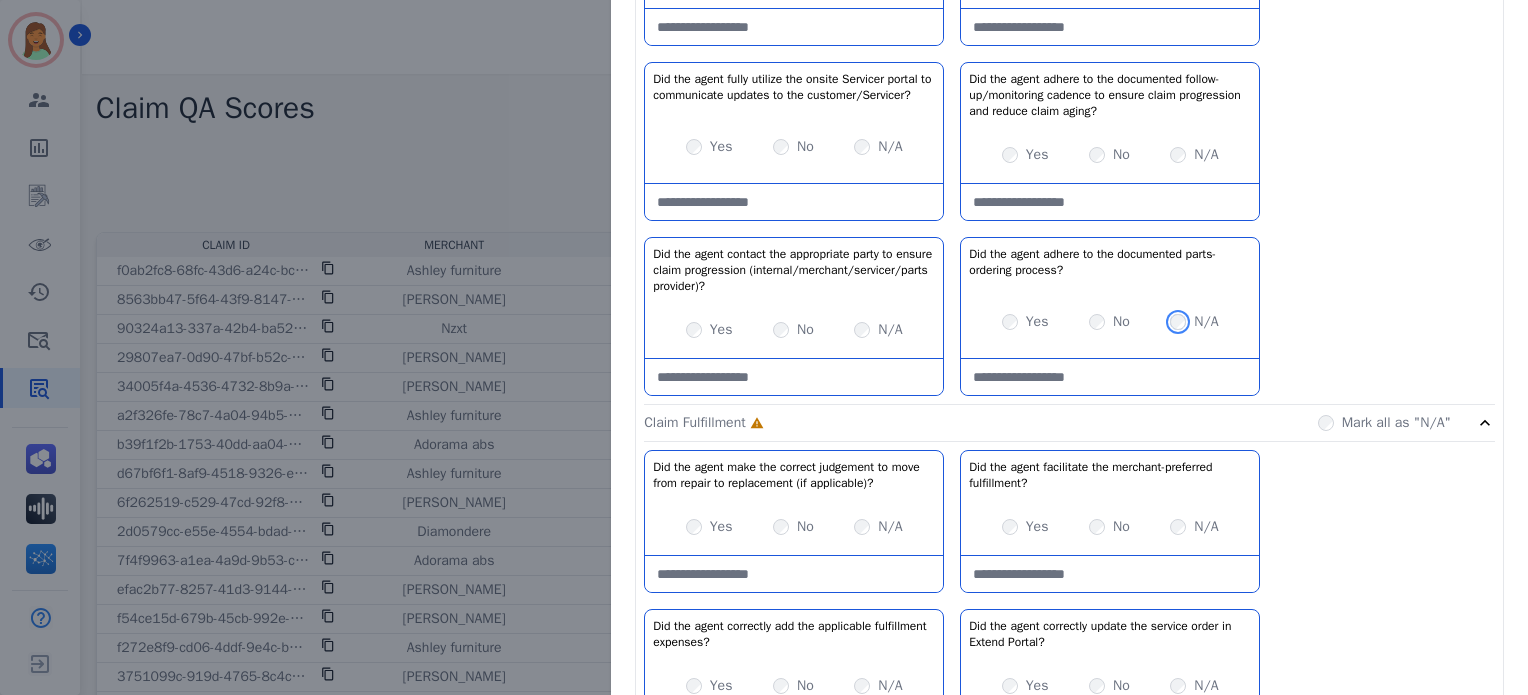 scroll, scrollTop: 1066, scrollLeft: 0, axis: vertical 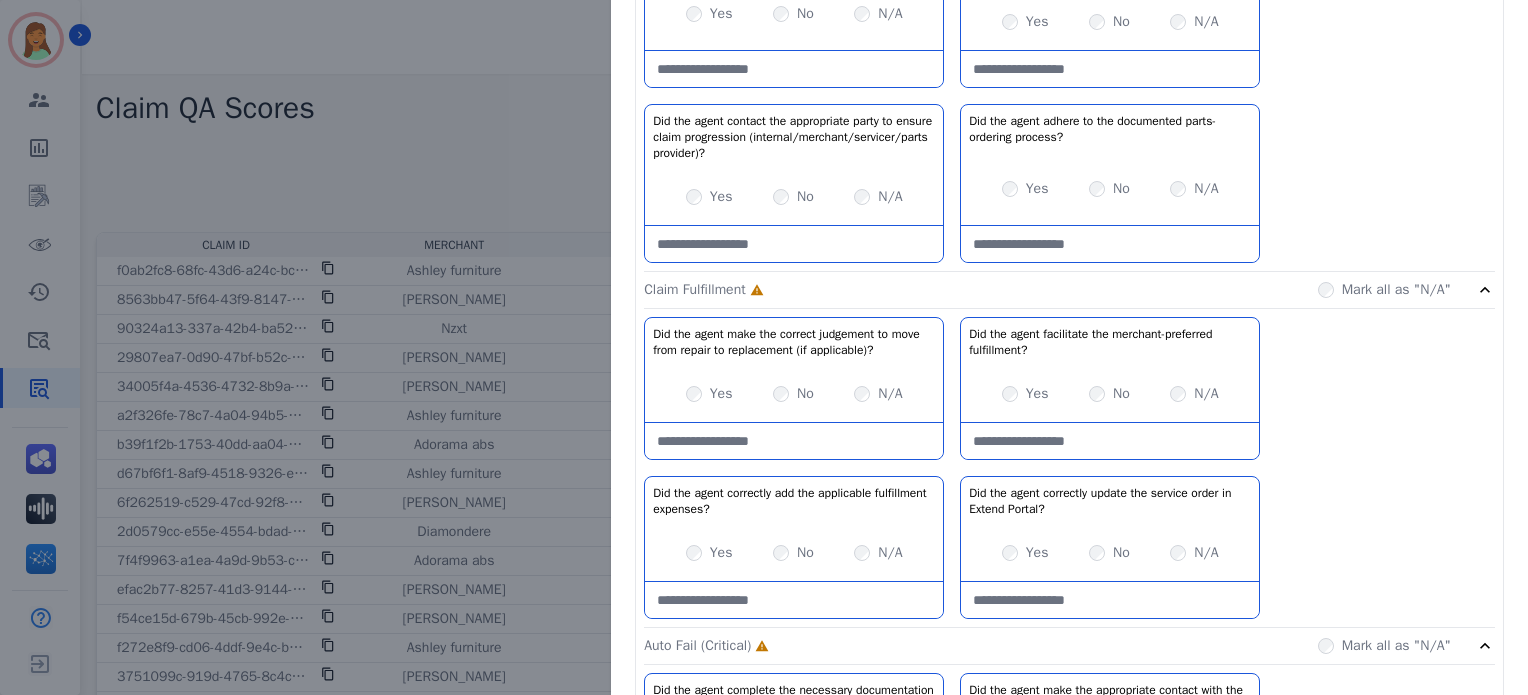 click on "N/A" at bounding box center (1194, 394) 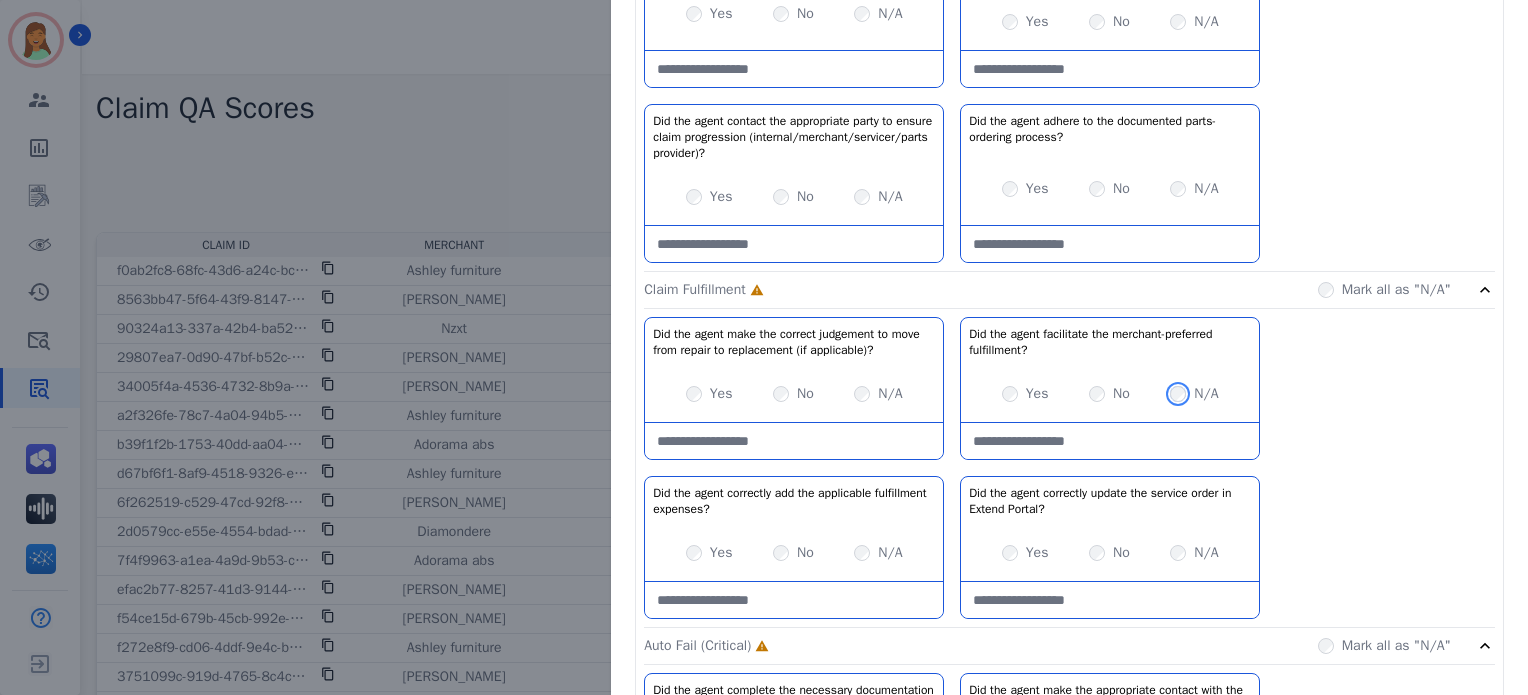 scroll, scrollTop: 1200, scrollLeft: 0, axis: vertical 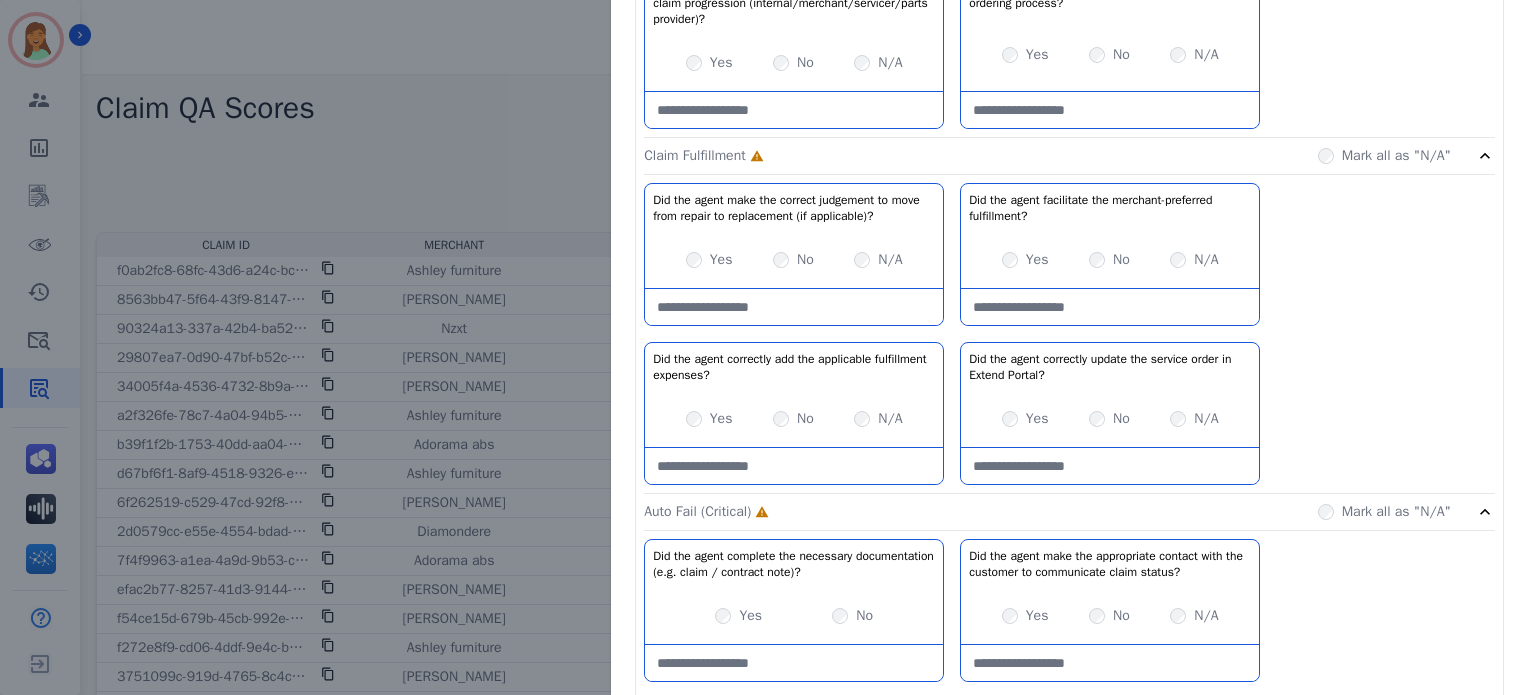 click on "N/A" at bounding box center [878, 419] 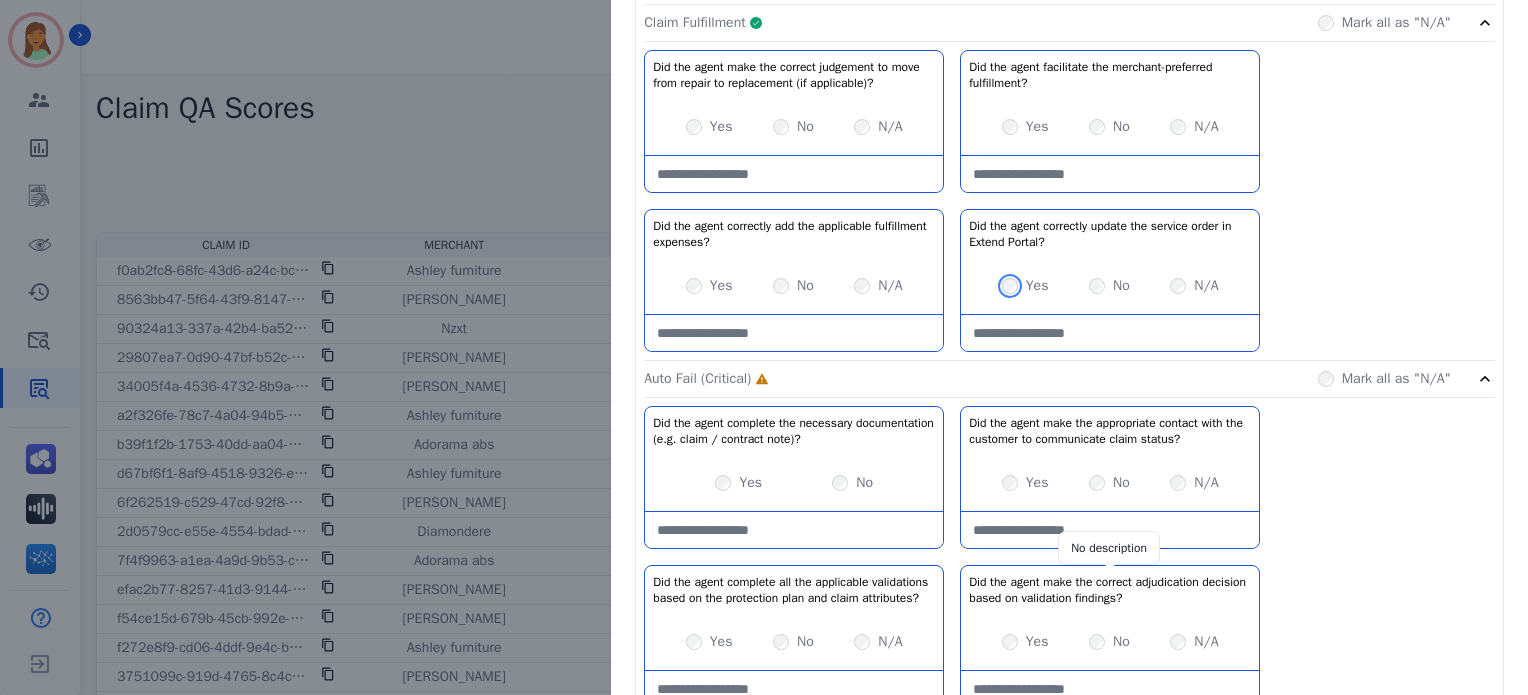 scroll, scrollTop: 1466, scrollLeft: 0, axis: vertical 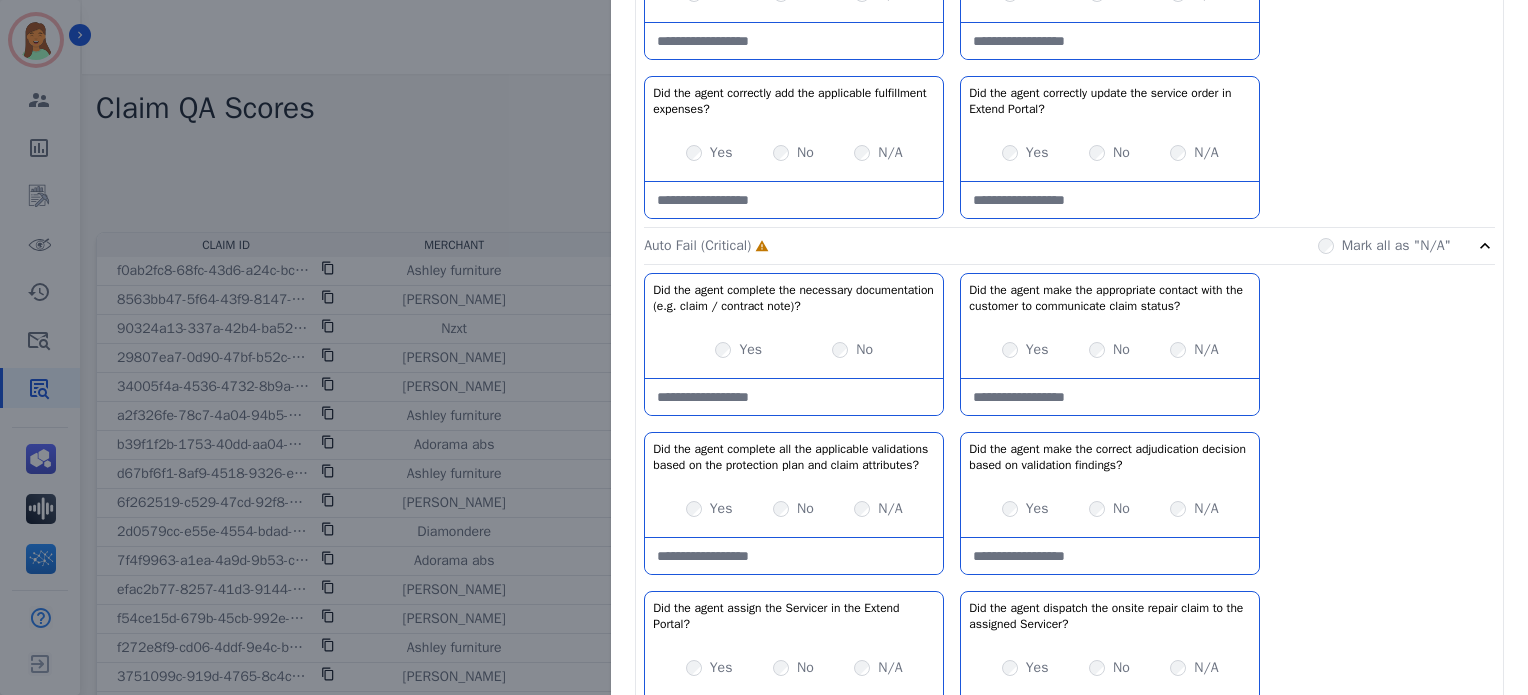 click on "Yes" at bounding box center [1025, 350] 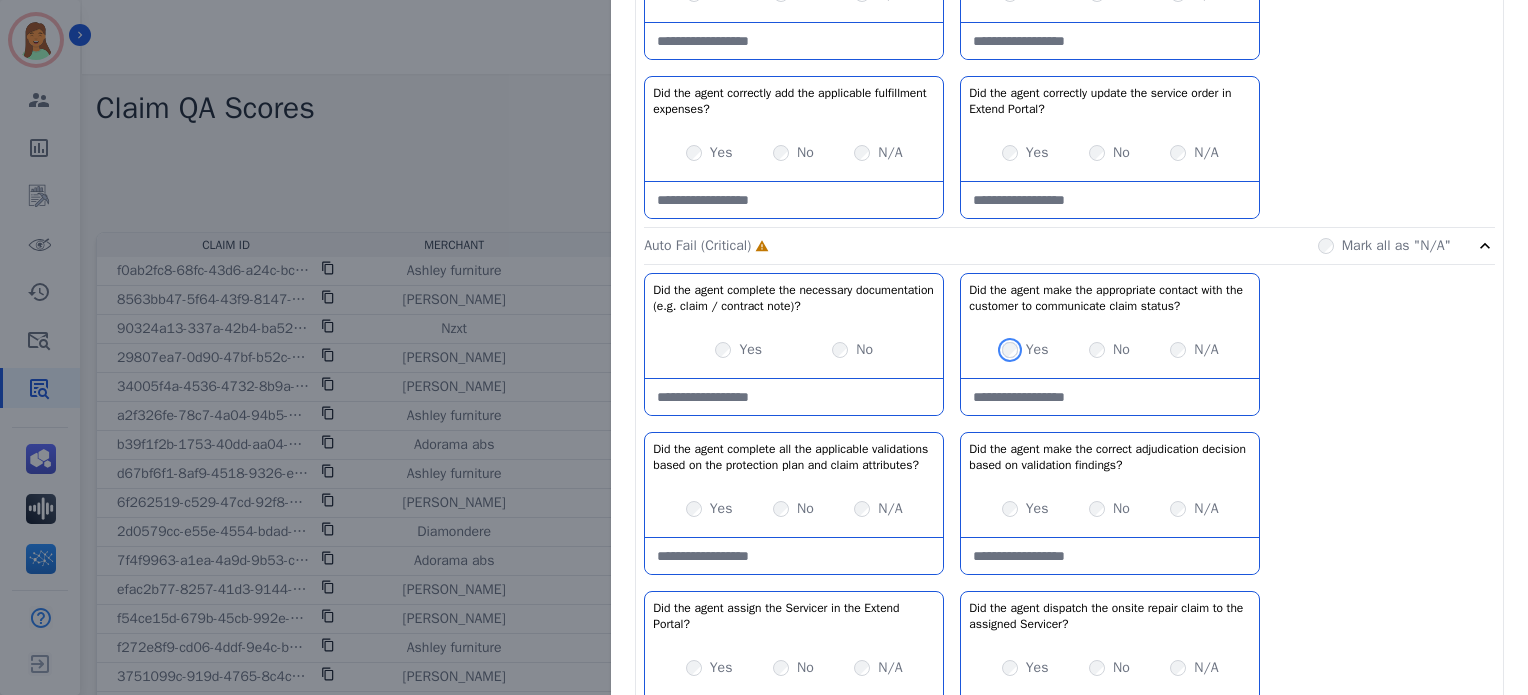 scroll, scrollTop: 1600, scrollLeft: 0, axis: vertical 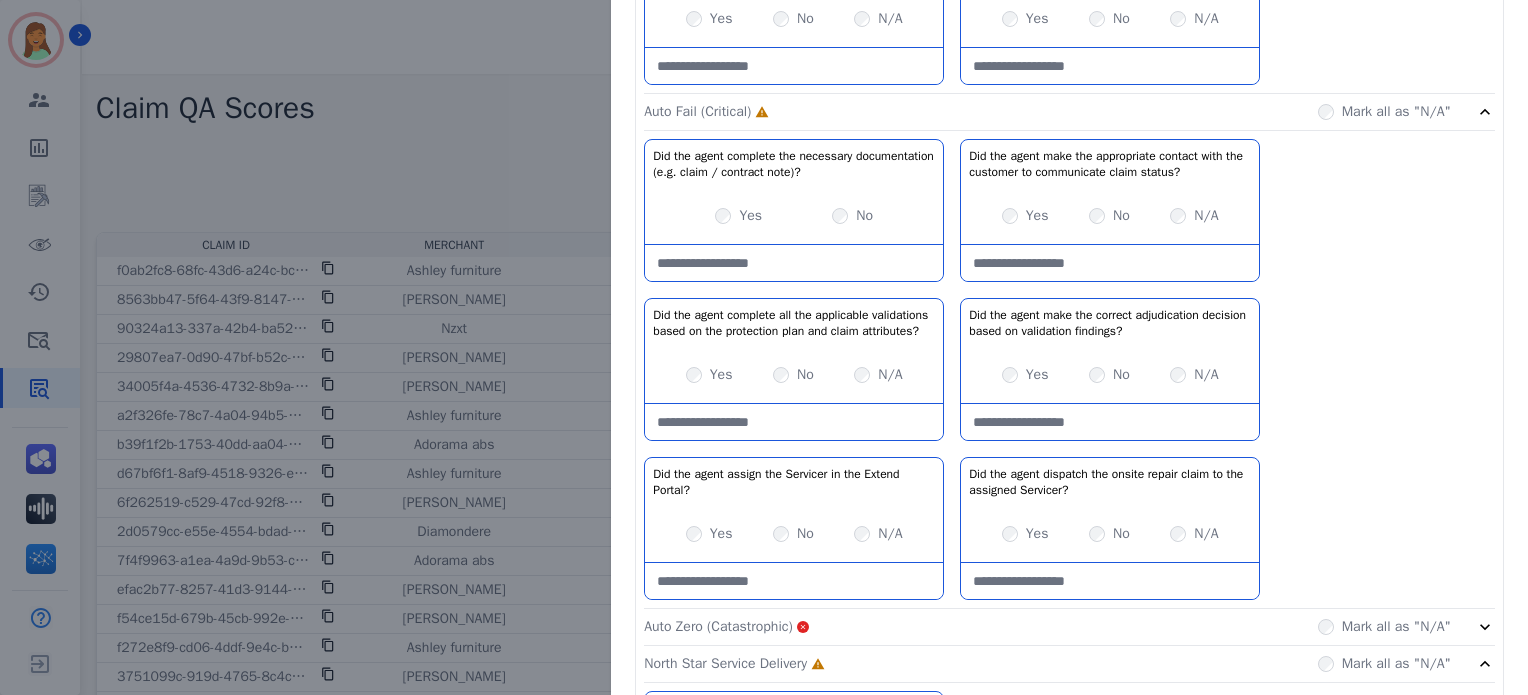 click on "Yes     No     N/A" at bounding box center (794, 375) 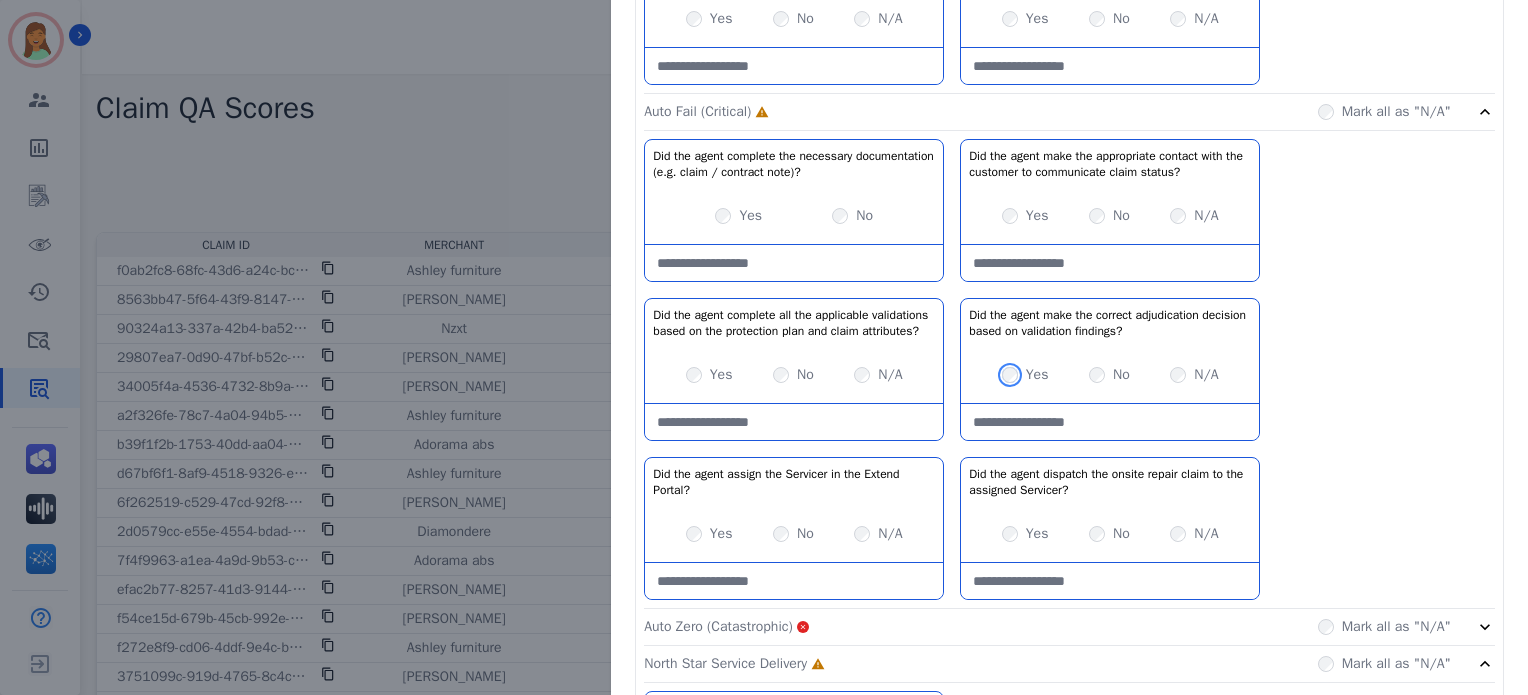 scroll, scrollTop: 1733, scrollLeft: 0, axis: vertical 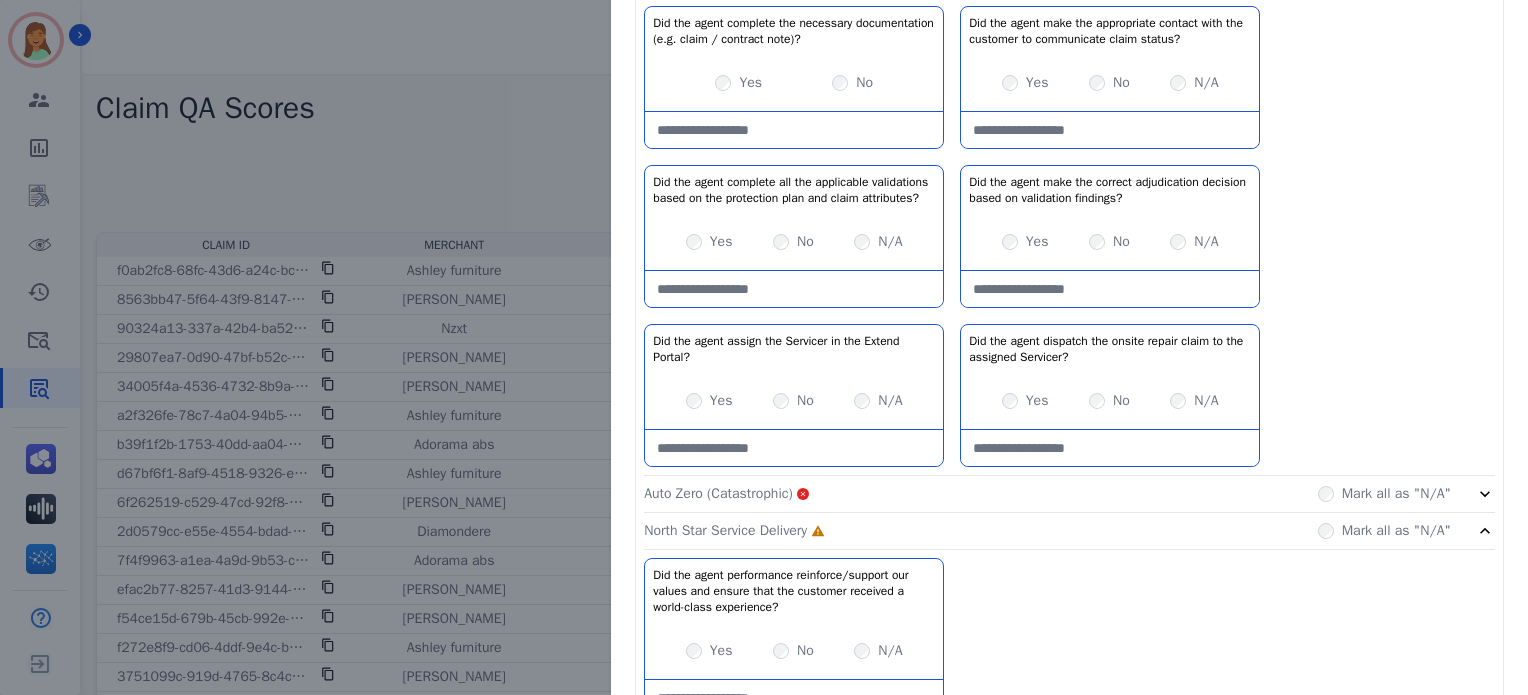 click on "Yes     No     N/A" at bounding box center (794, 401) 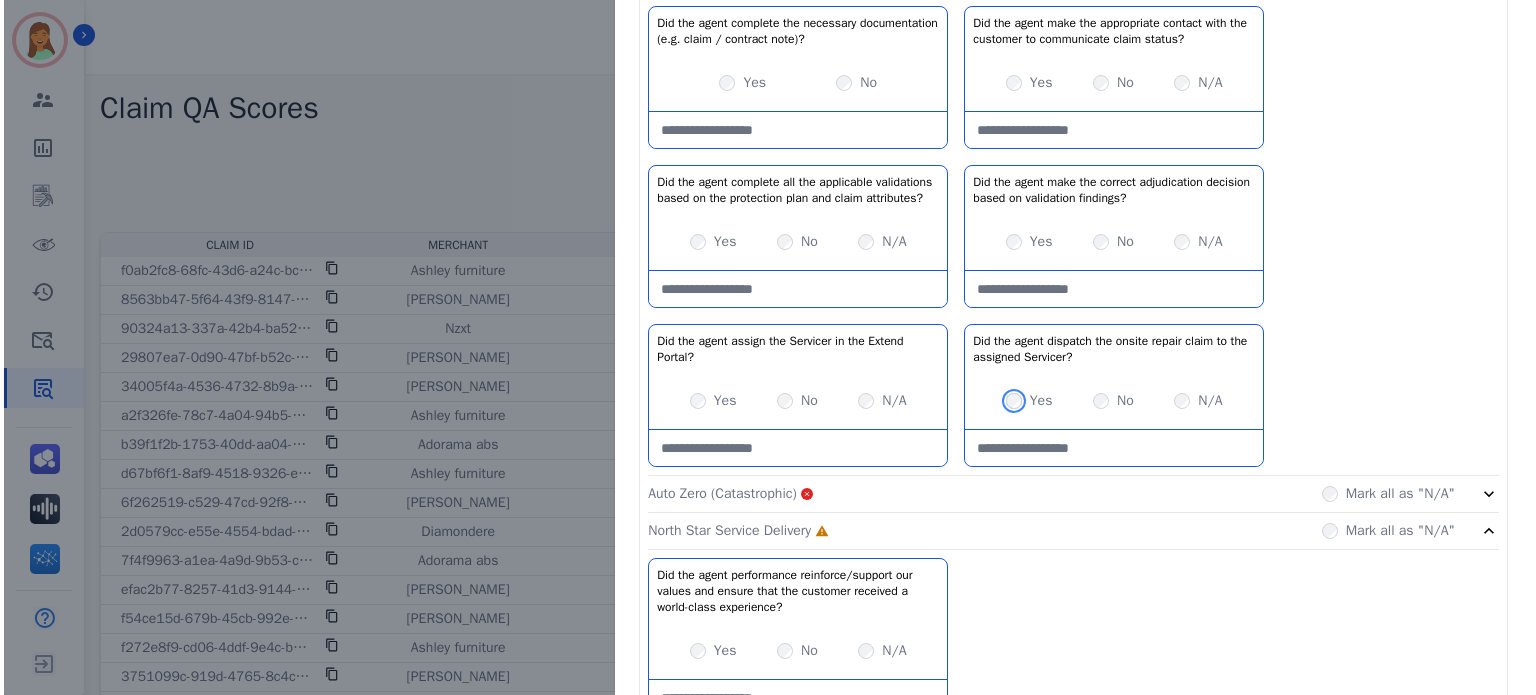 scroll, scrollTop: 1848, scrollLeft: 0, axis: vertical 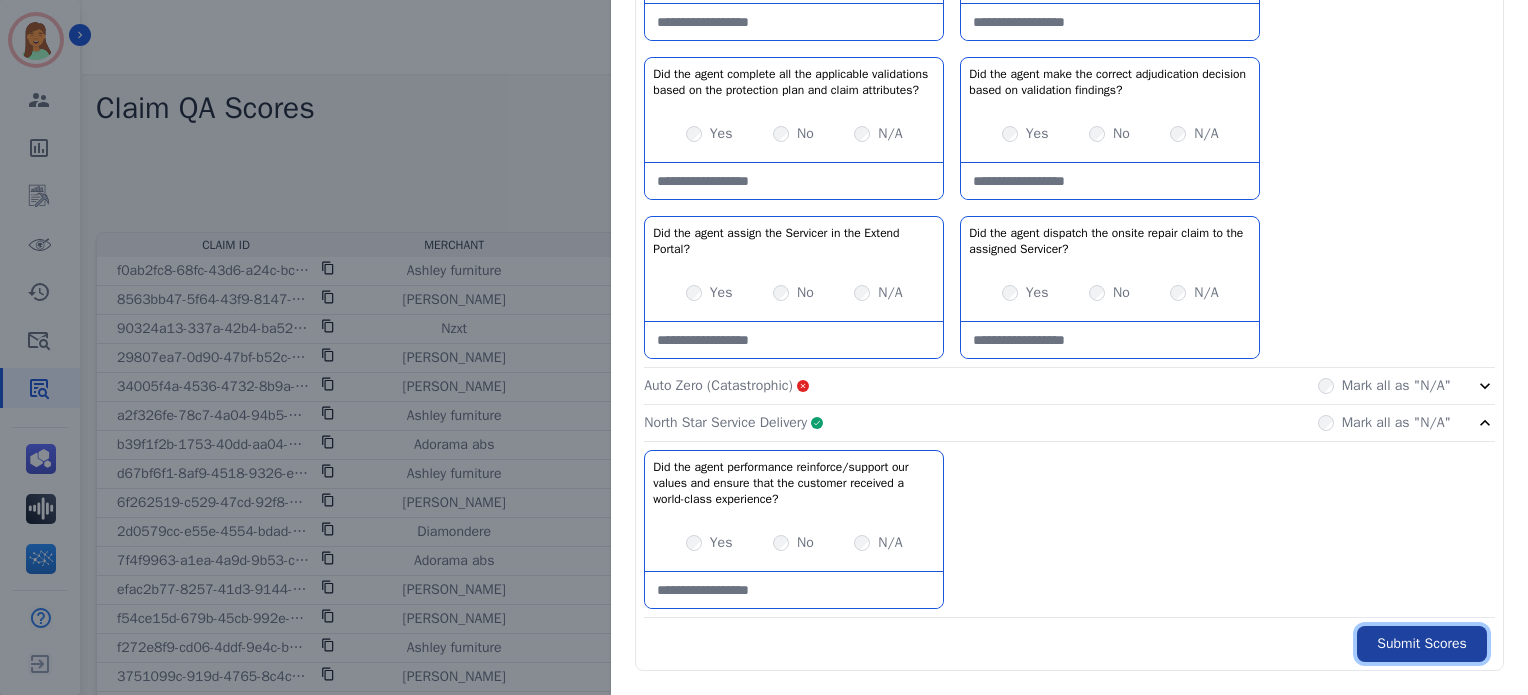 click on "Submit Scores" at bounding box center (1422, 644) 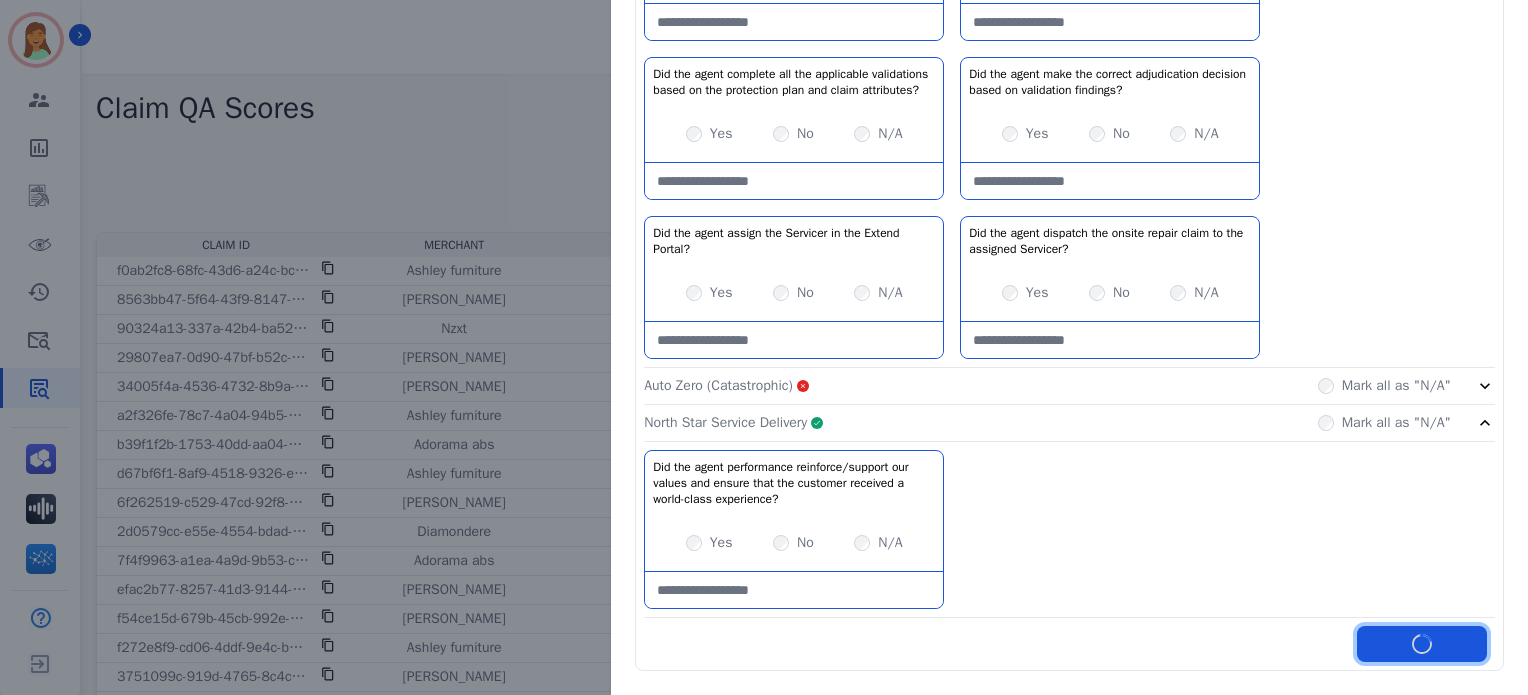 scroll, scrollTop: 1960, scrollLeft: 0, axis: vertical 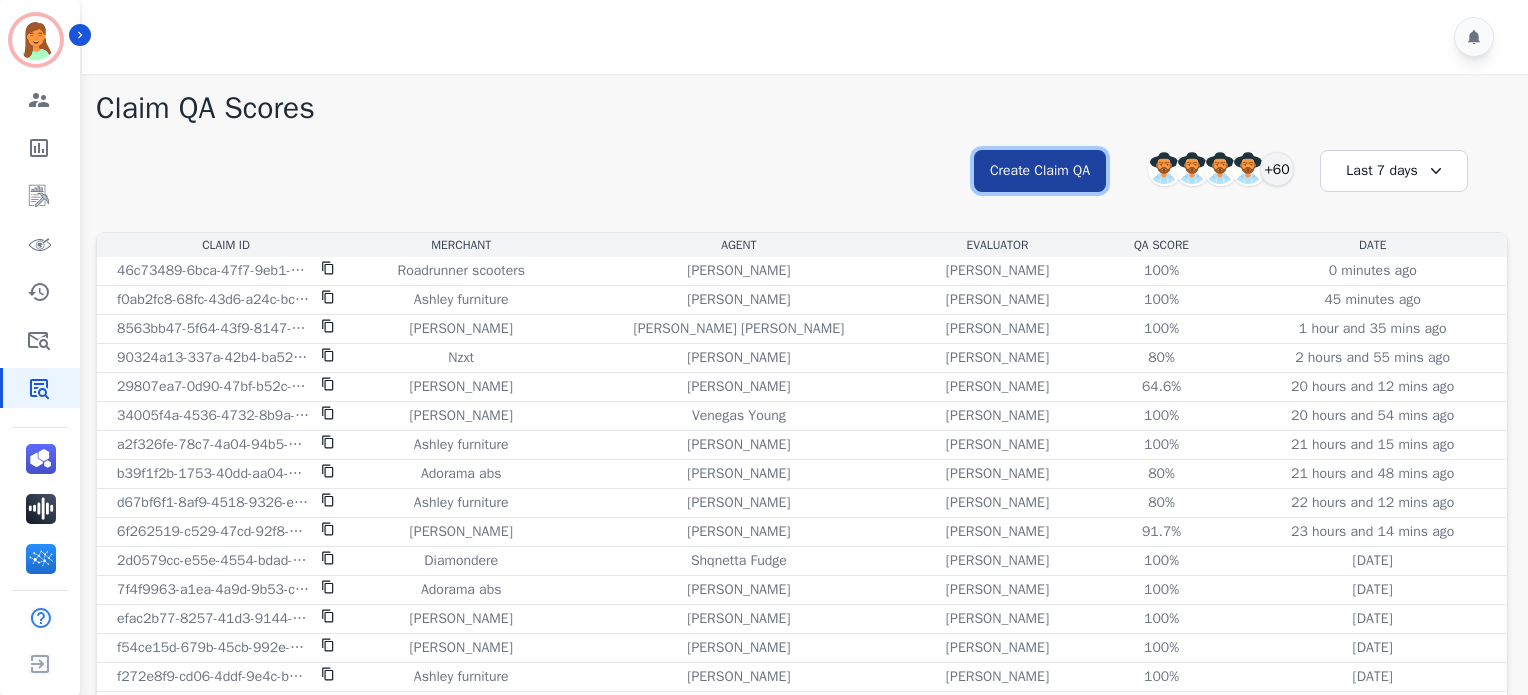click on "Create Claim QA" at bounding box center [1040, 171] 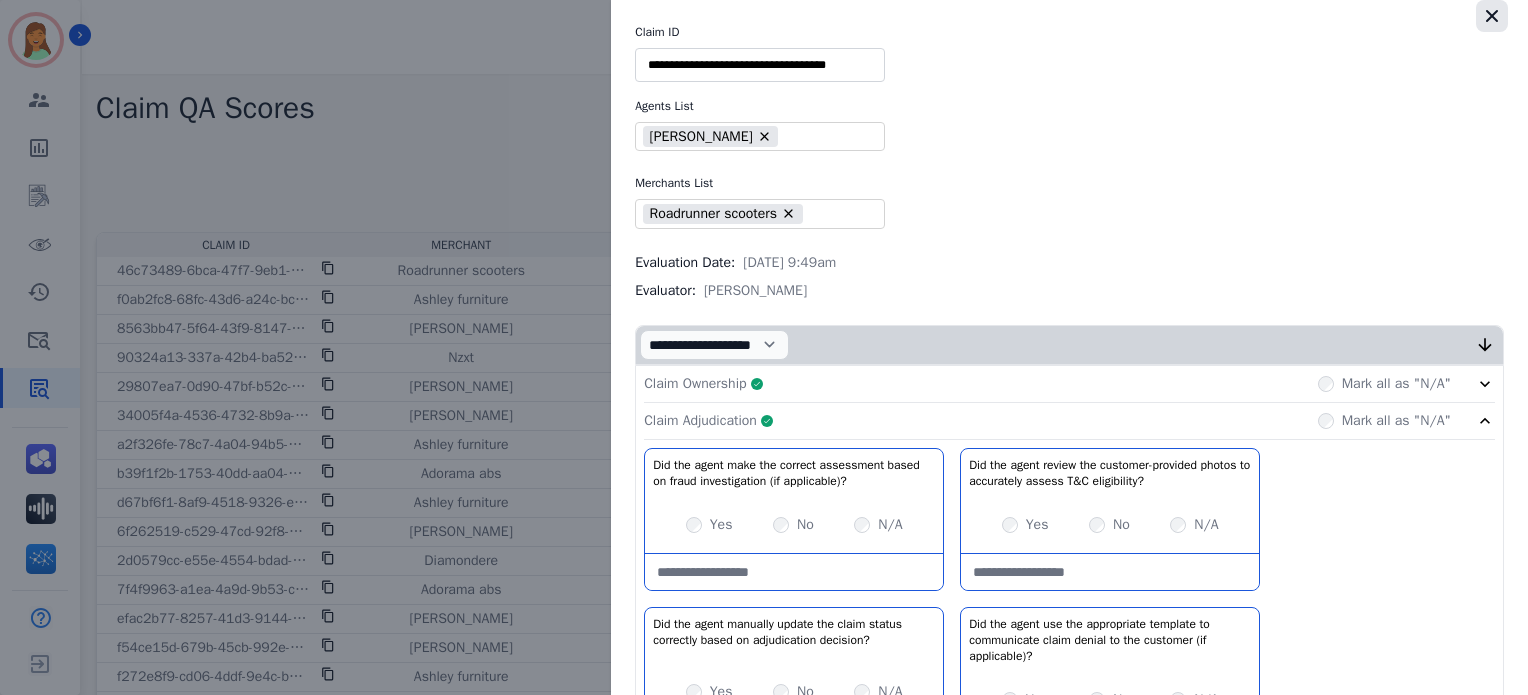 click 